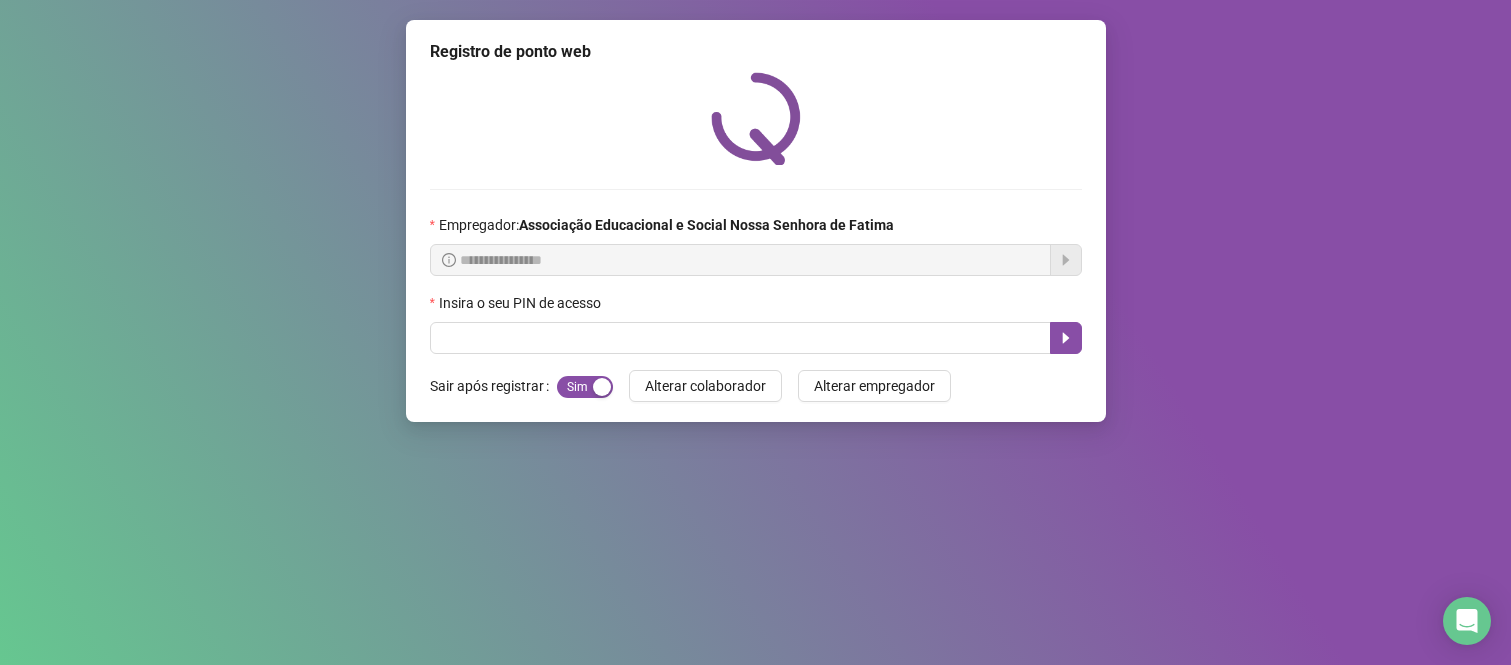 scroll, scrollTop: 0, scrollLeft: 0, axis: both 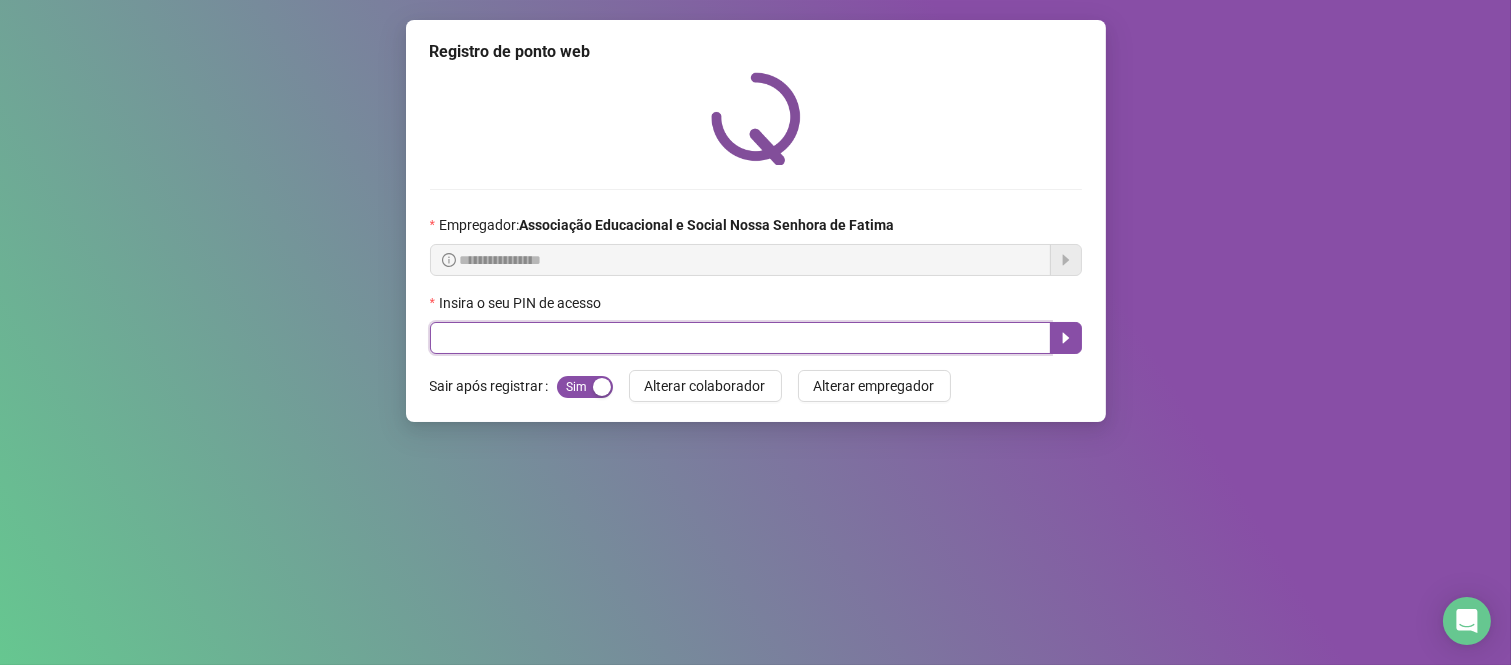 click at bounding box center (740, 338) 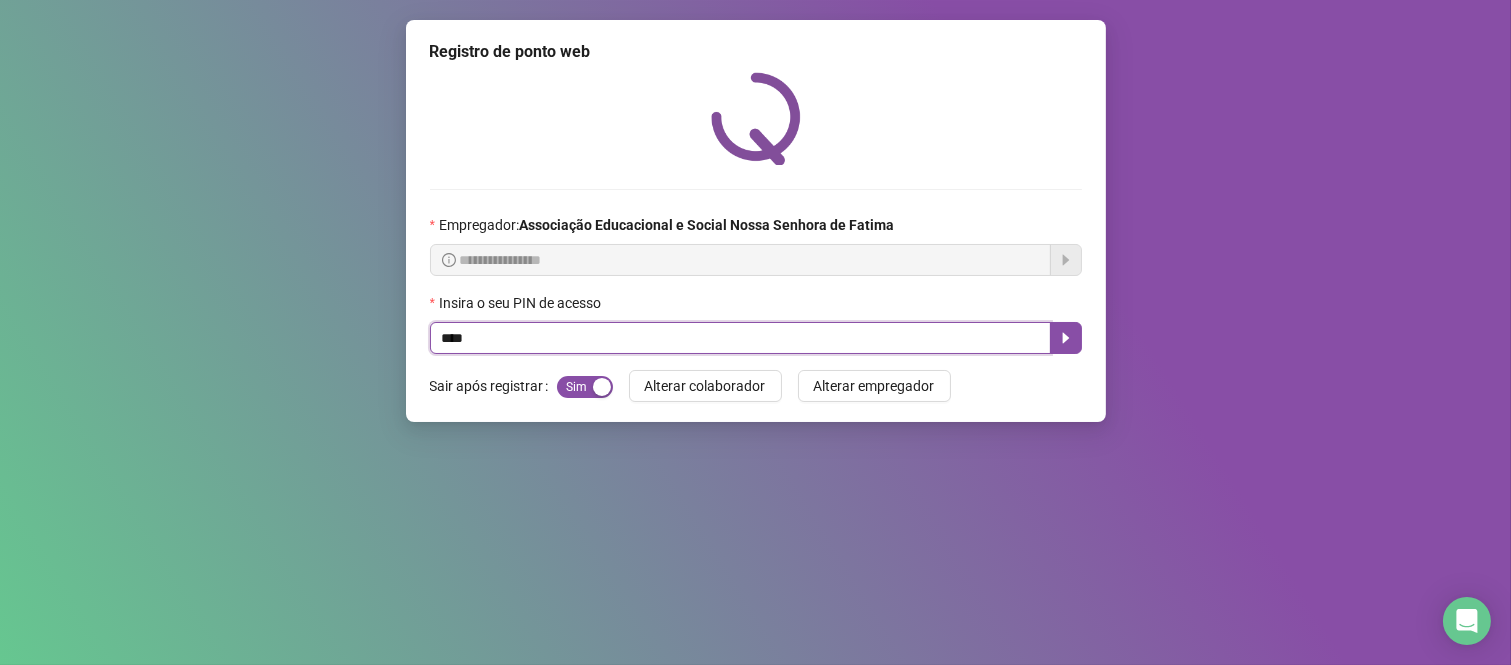 type on "****" 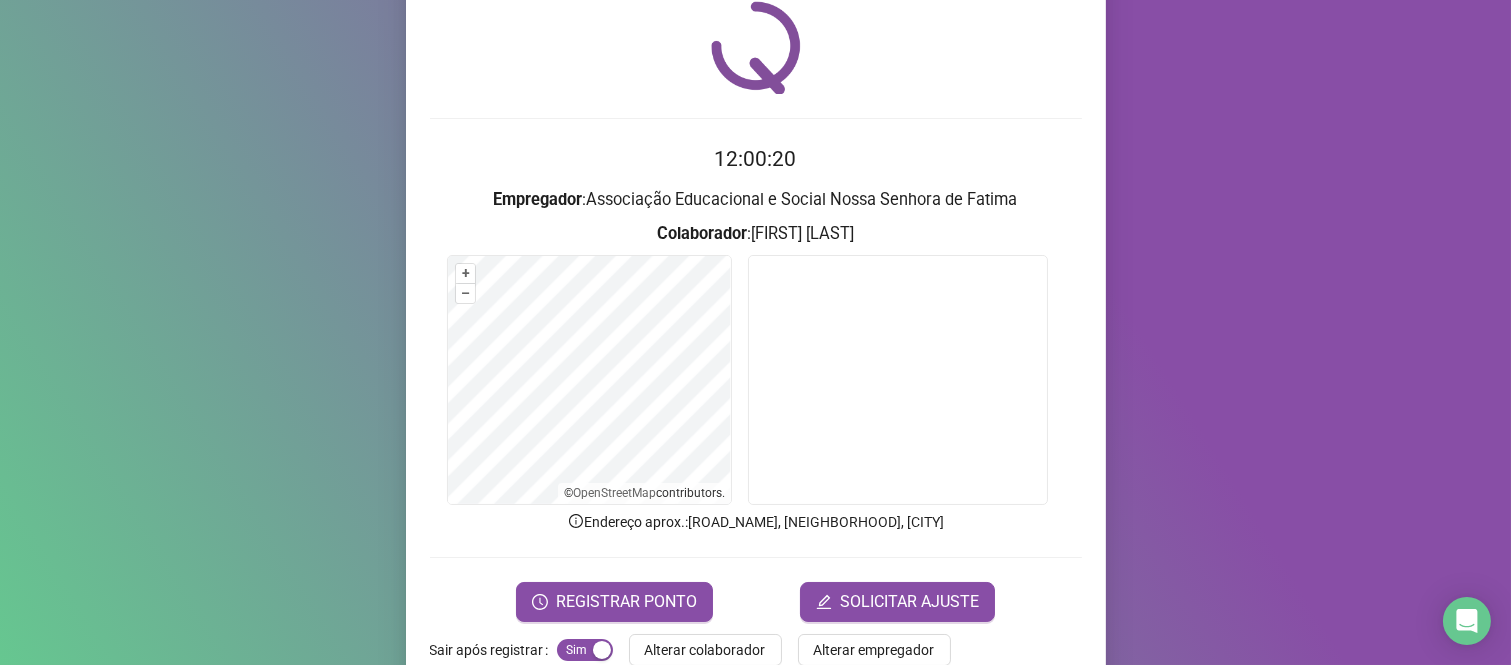 scroll, scrollTop: 111, scrollLeft: 0, axis: vertical 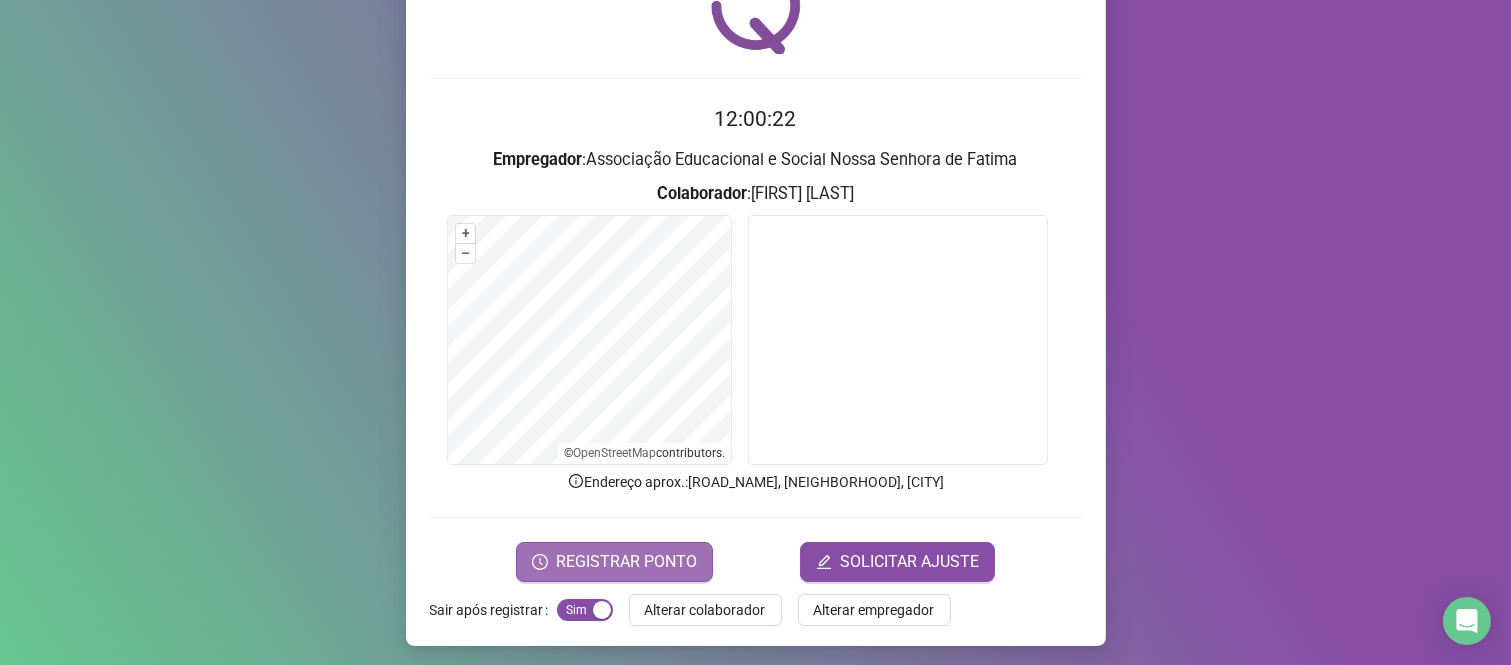 click on "REGISTRAR PONTO" at bounding box center [626, 562] 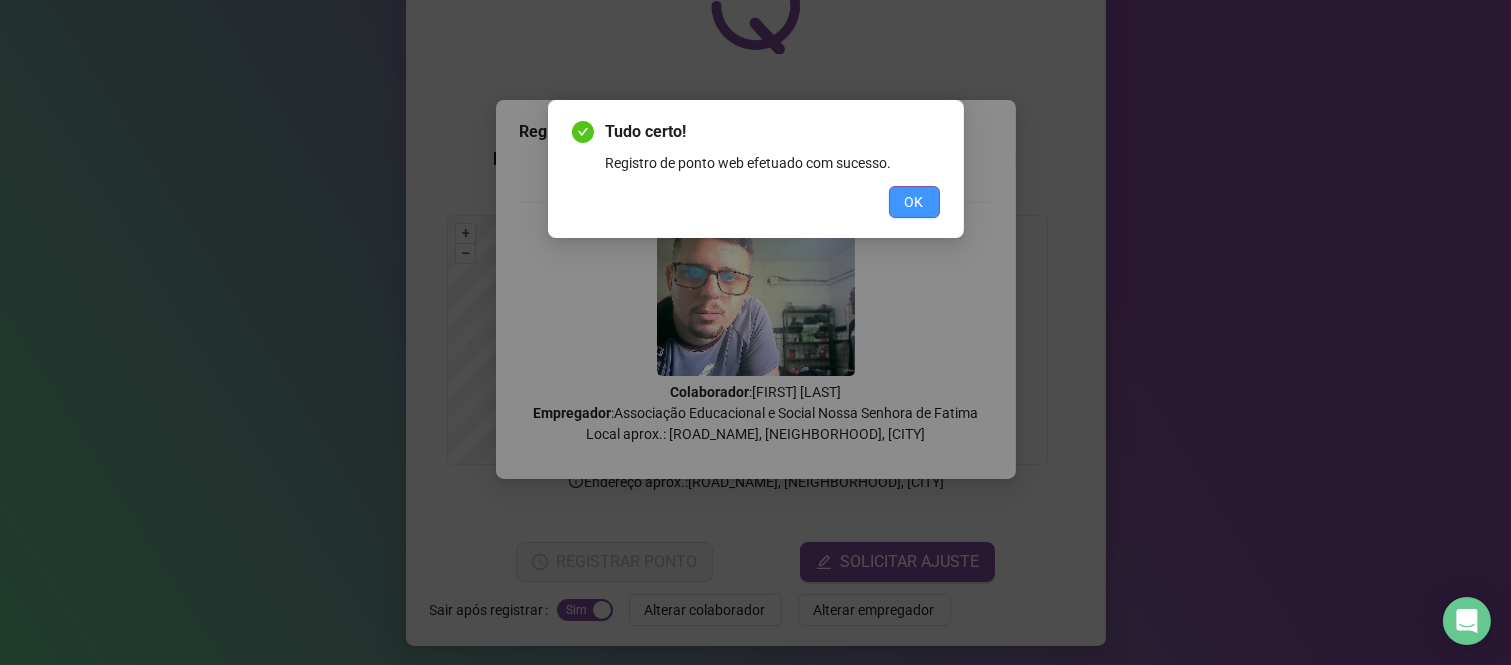 click on "OK" at bounding box center [914, 202] 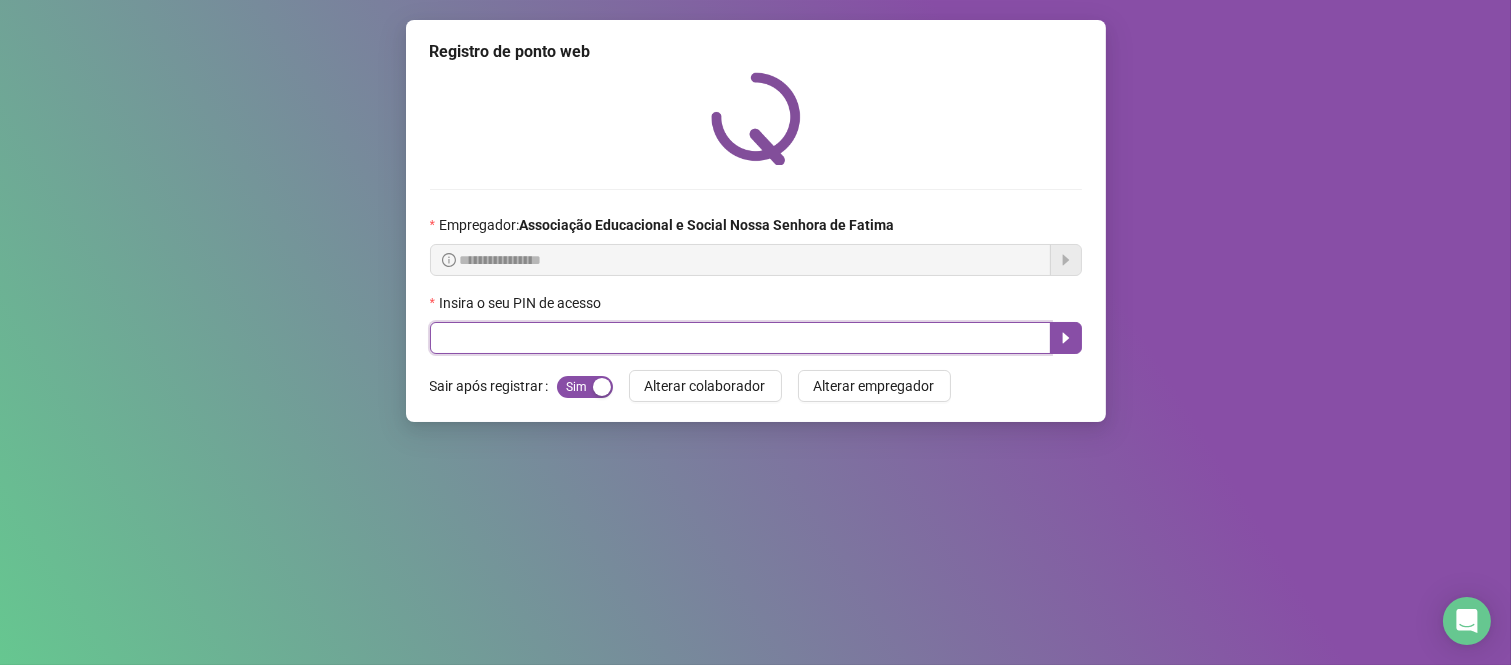 click at bounding box center [740, 338] 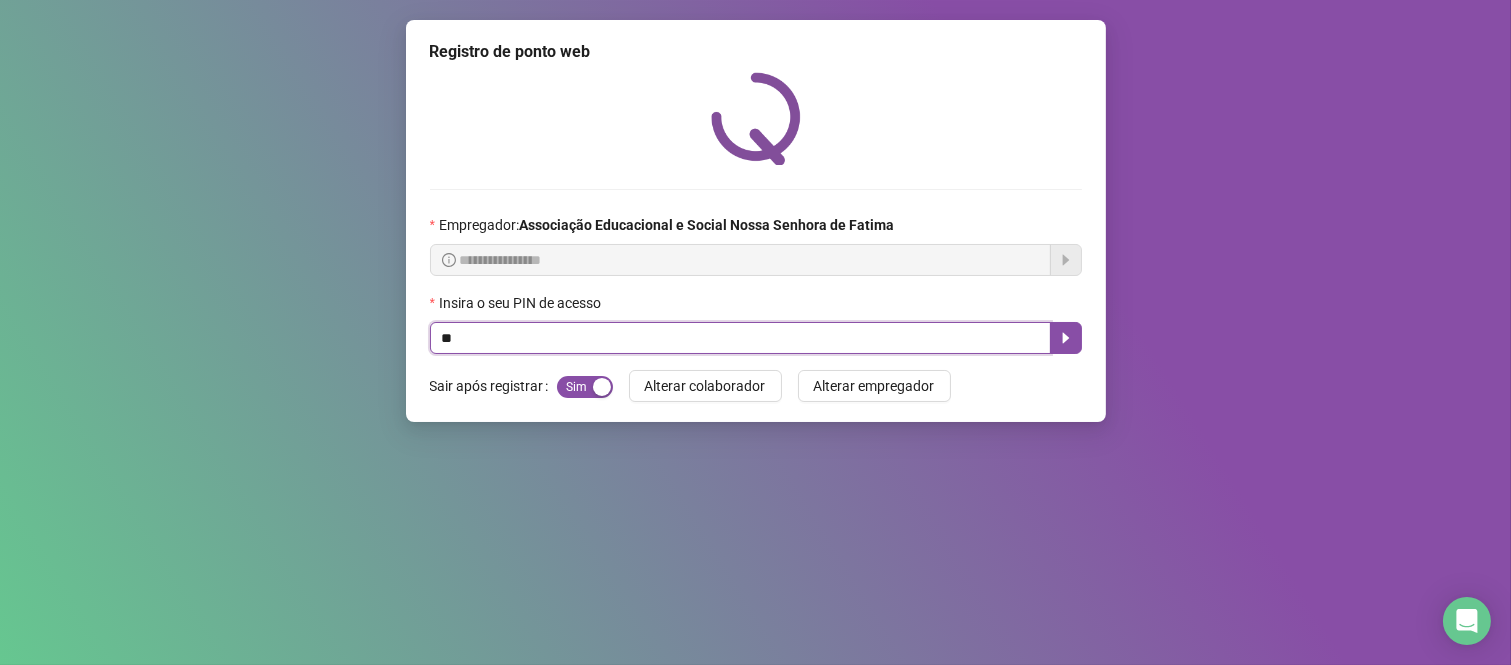 type on "***" 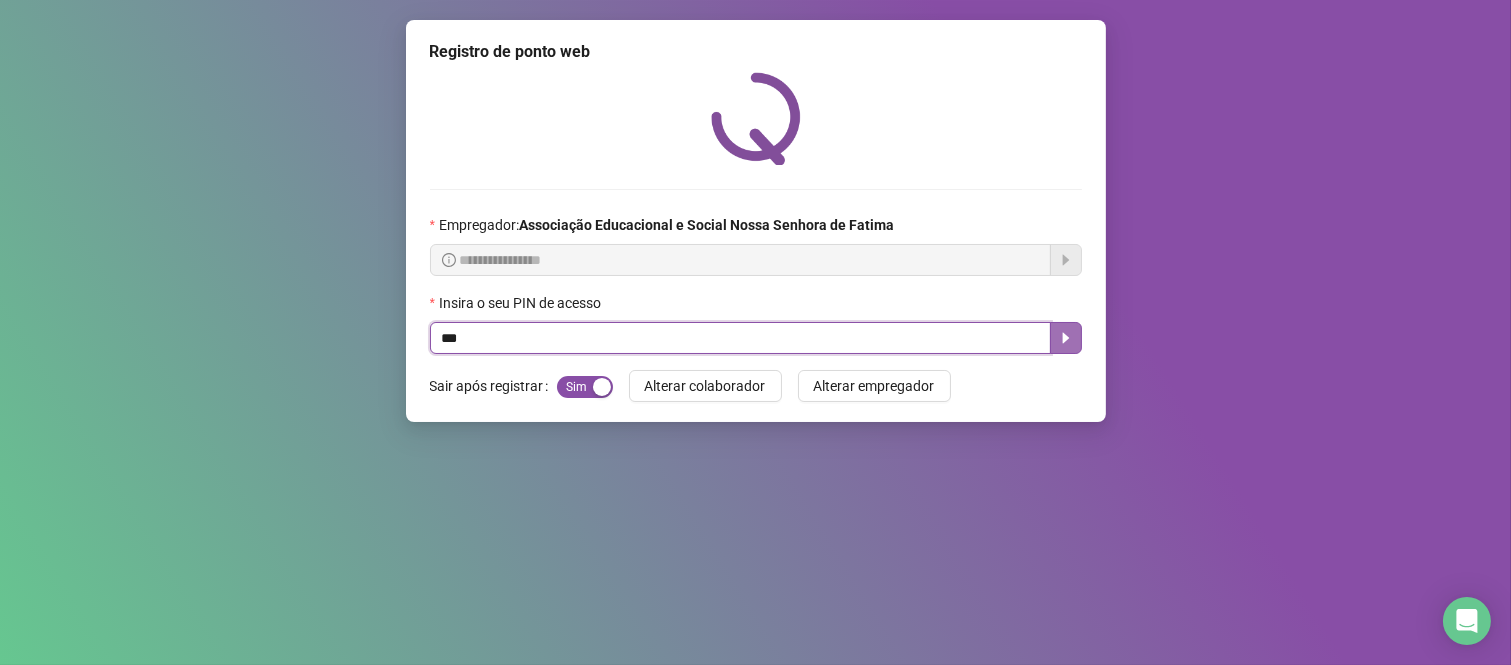 click 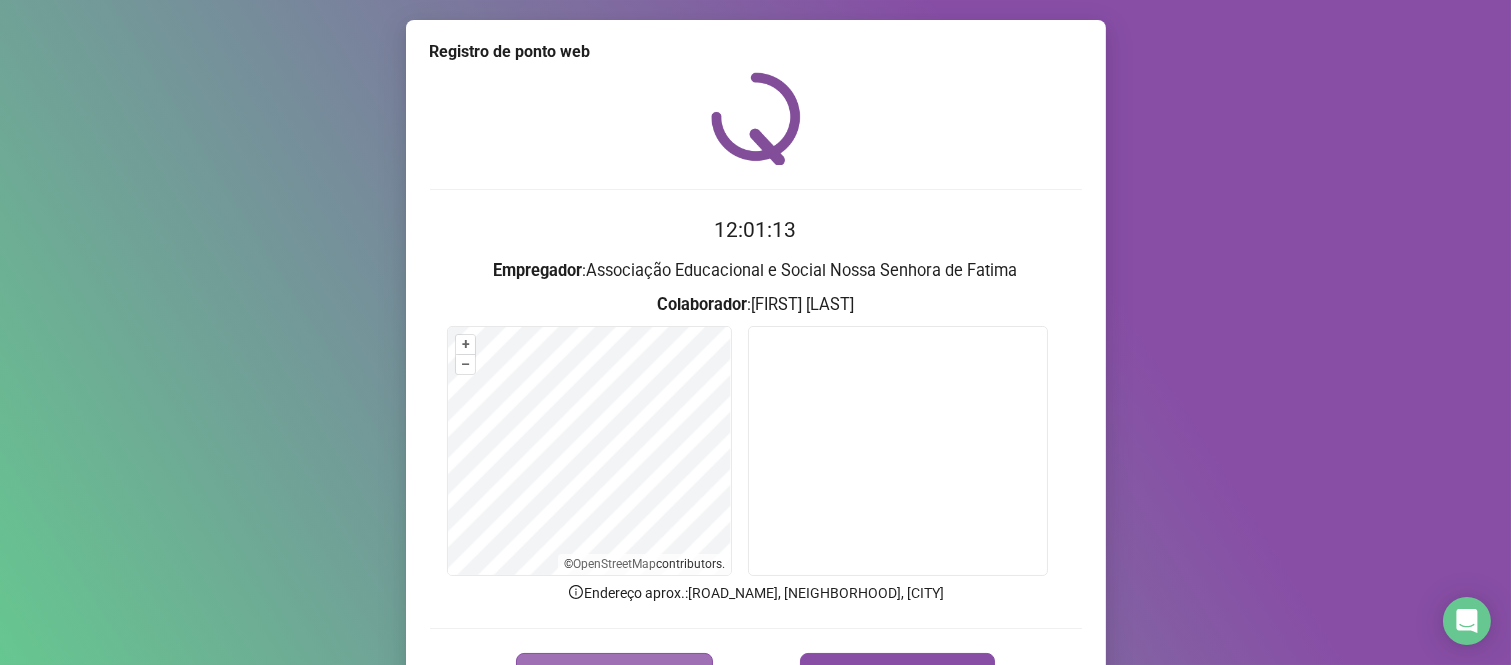 click on "REGISTRAR PONTO" at bounding box center (614, 673) 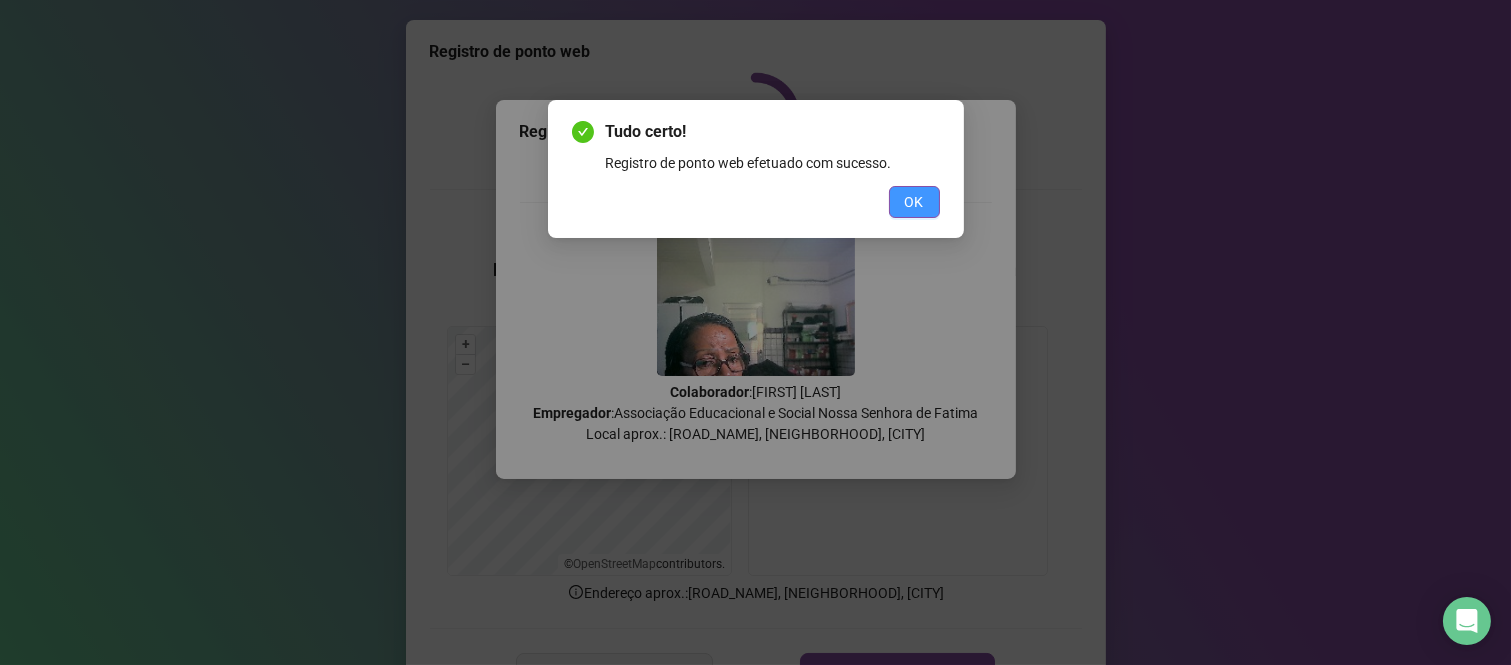 click on "OK" at bounding box center (914, 202) 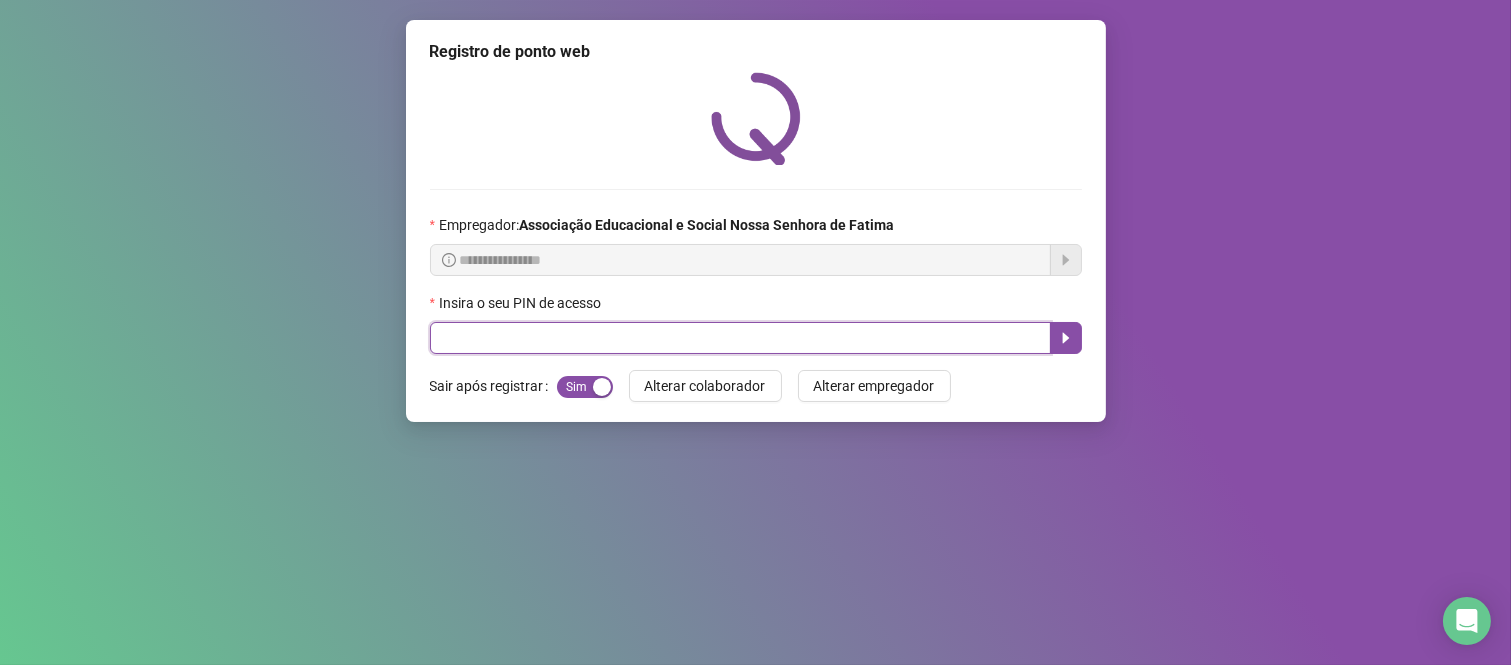 click at bounding box center (740, 338) 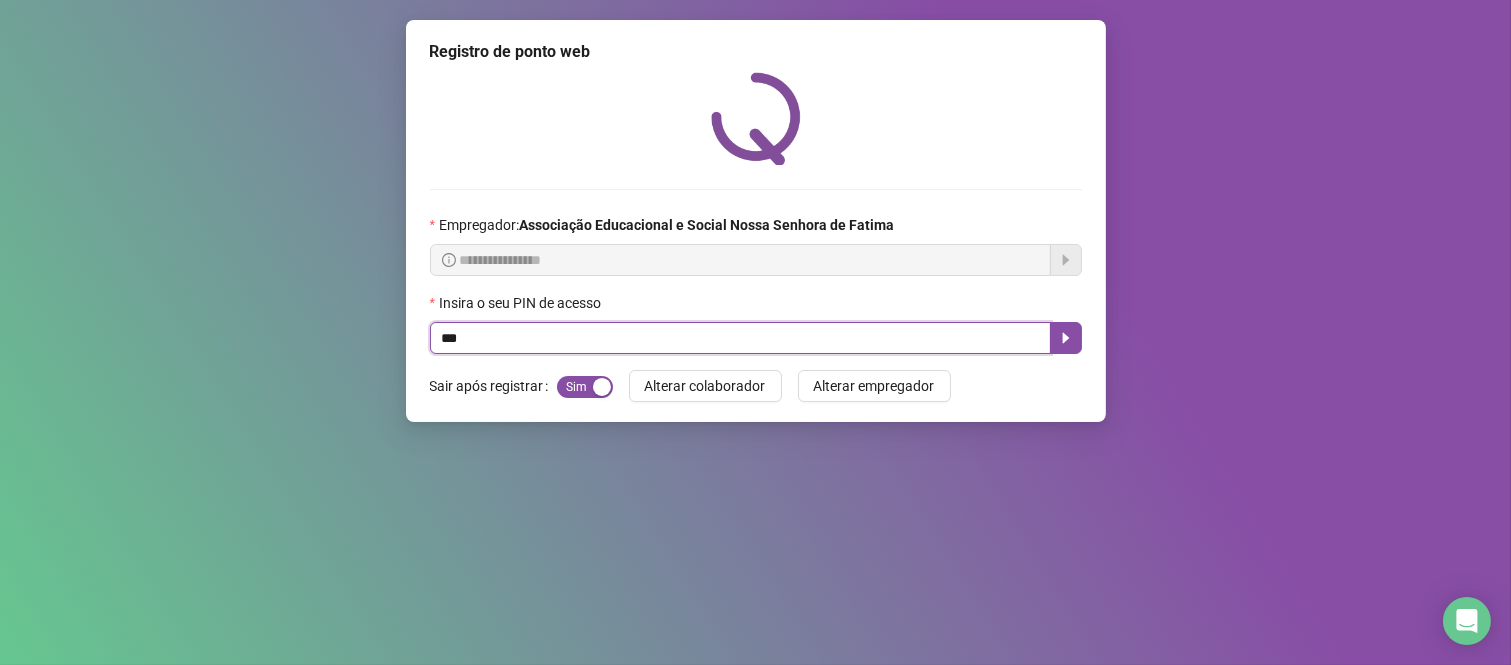 type on "****" 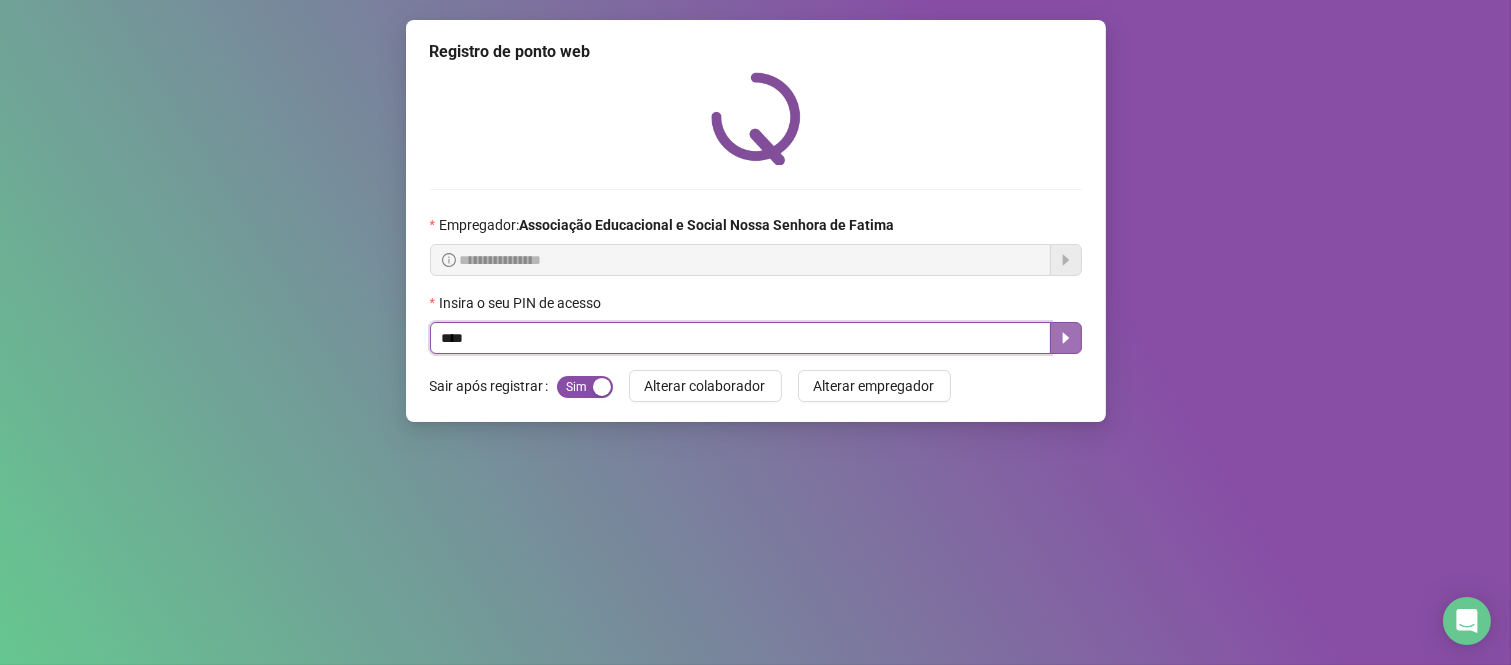 click 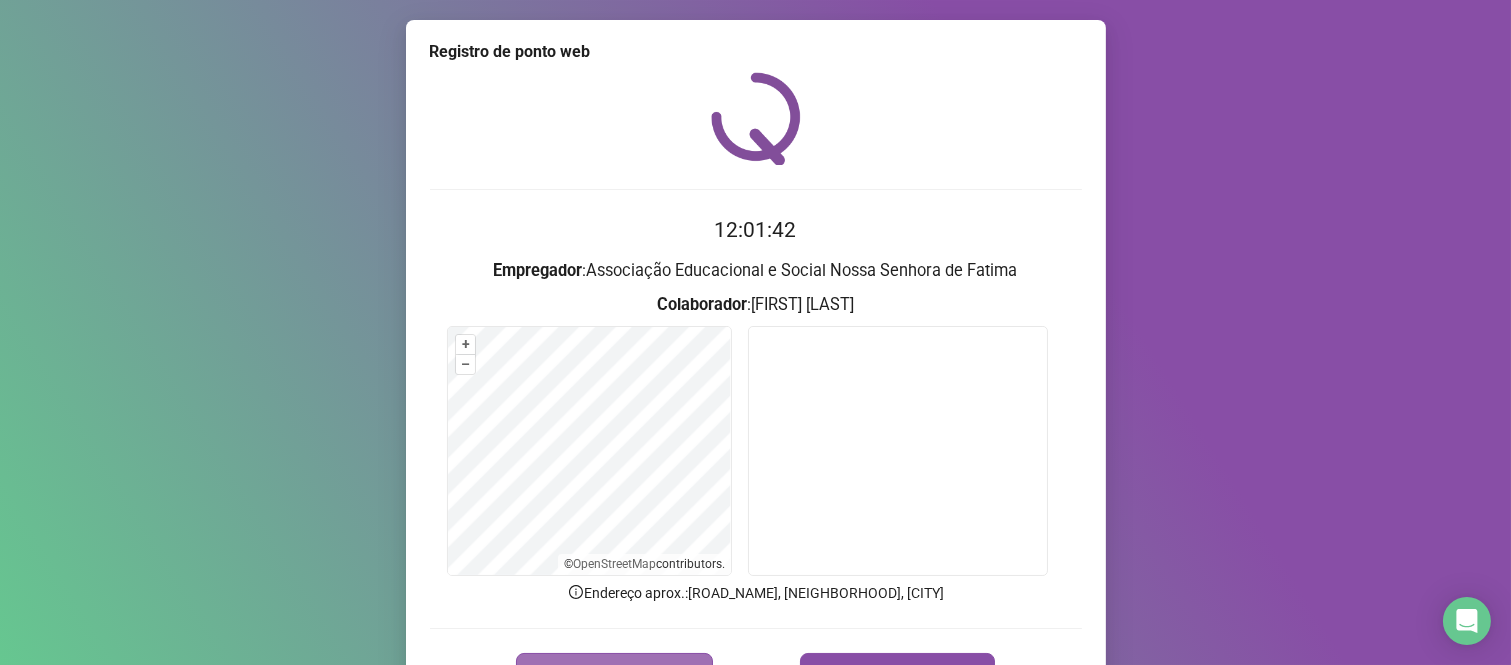 click on "REGISTRAR PONTO" at bounding box center [614, 673] 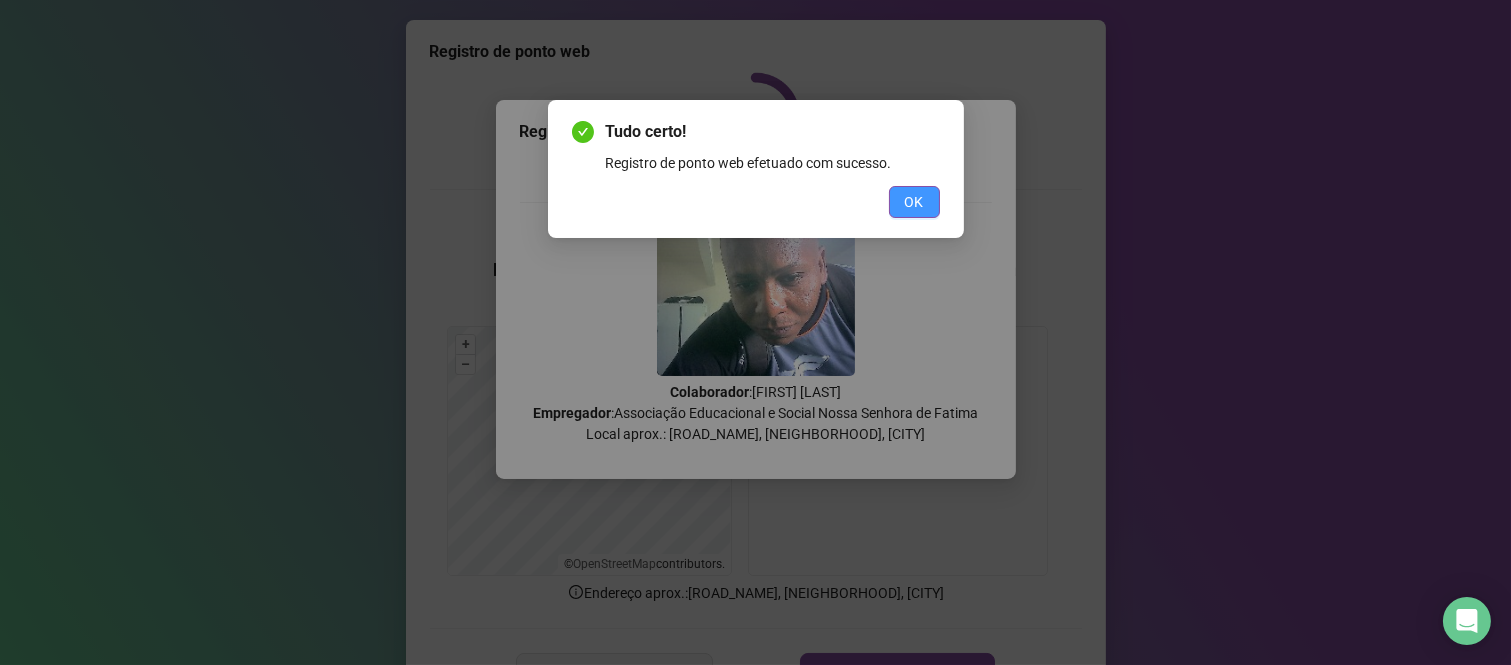 click on "OK" at bounding box center (914, 202) 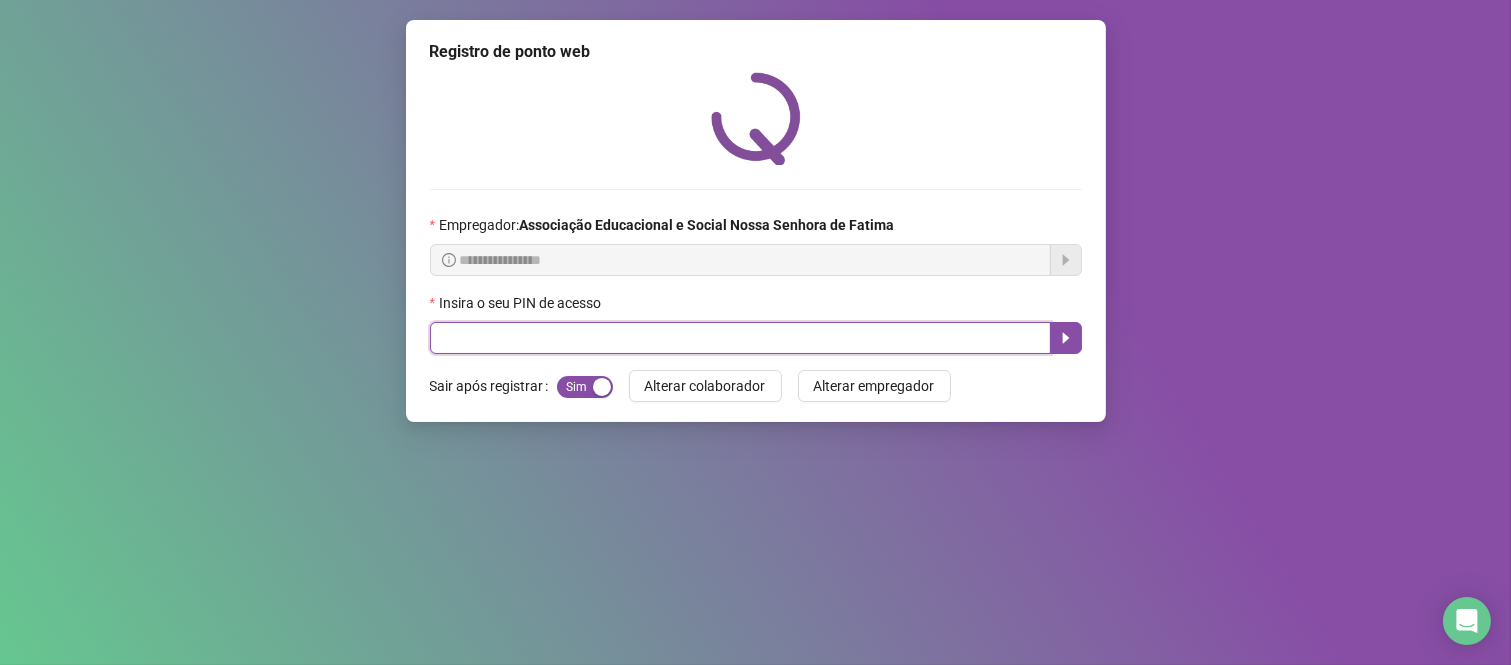 click at bounding box center (740, 338) 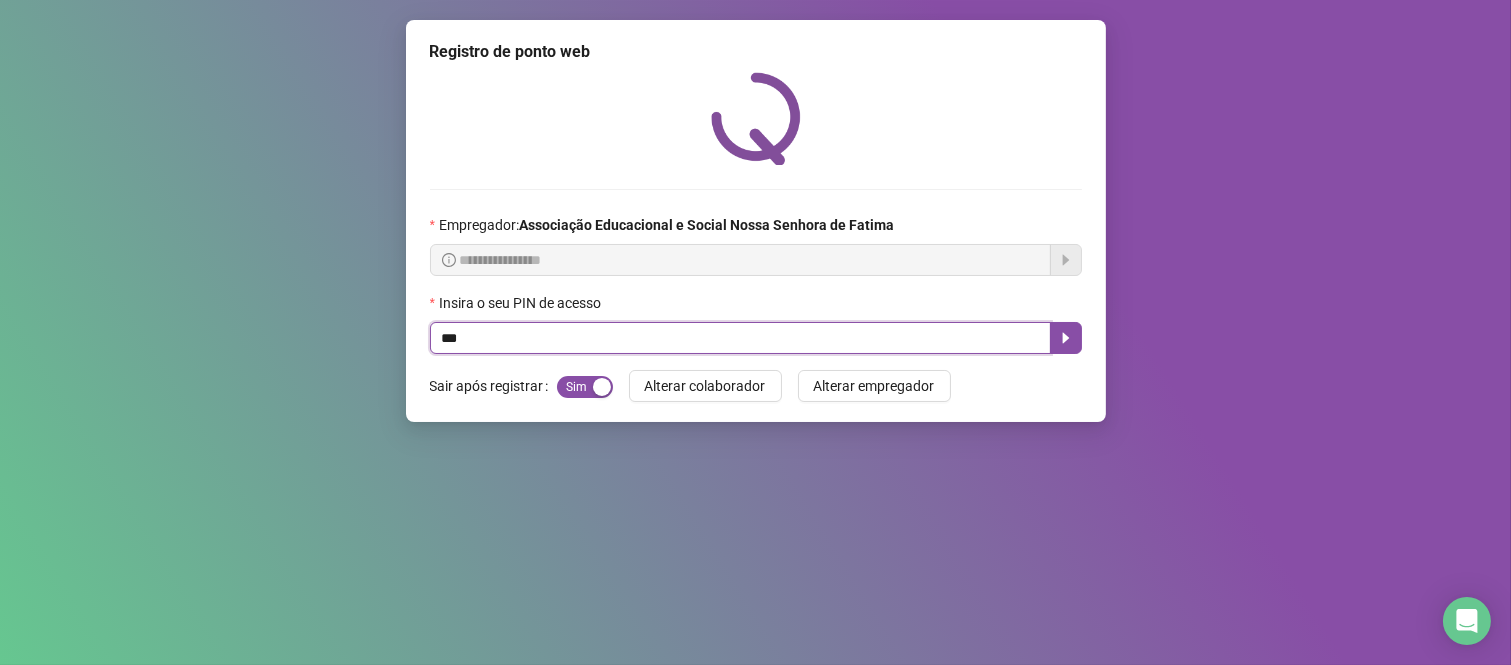type on "***" 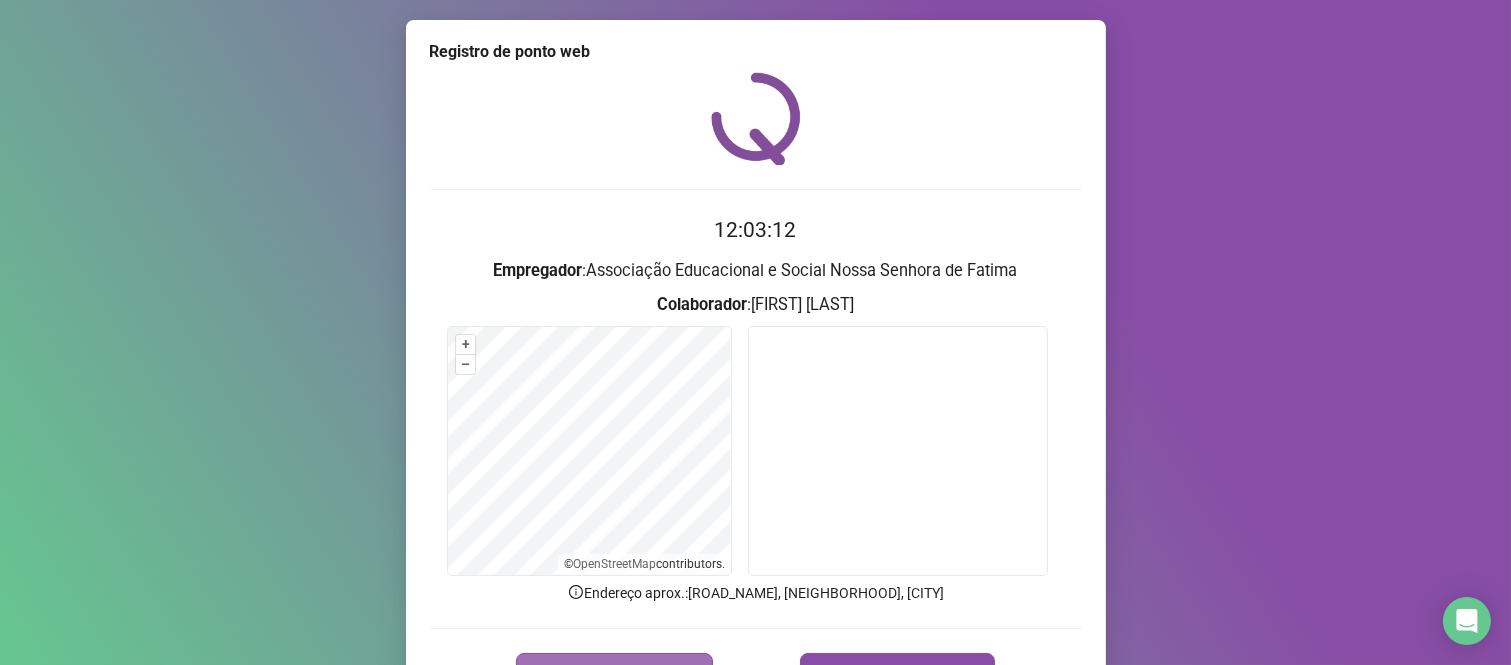 click on "REGISTRAR PONTO" at bounding box center (614, 673) 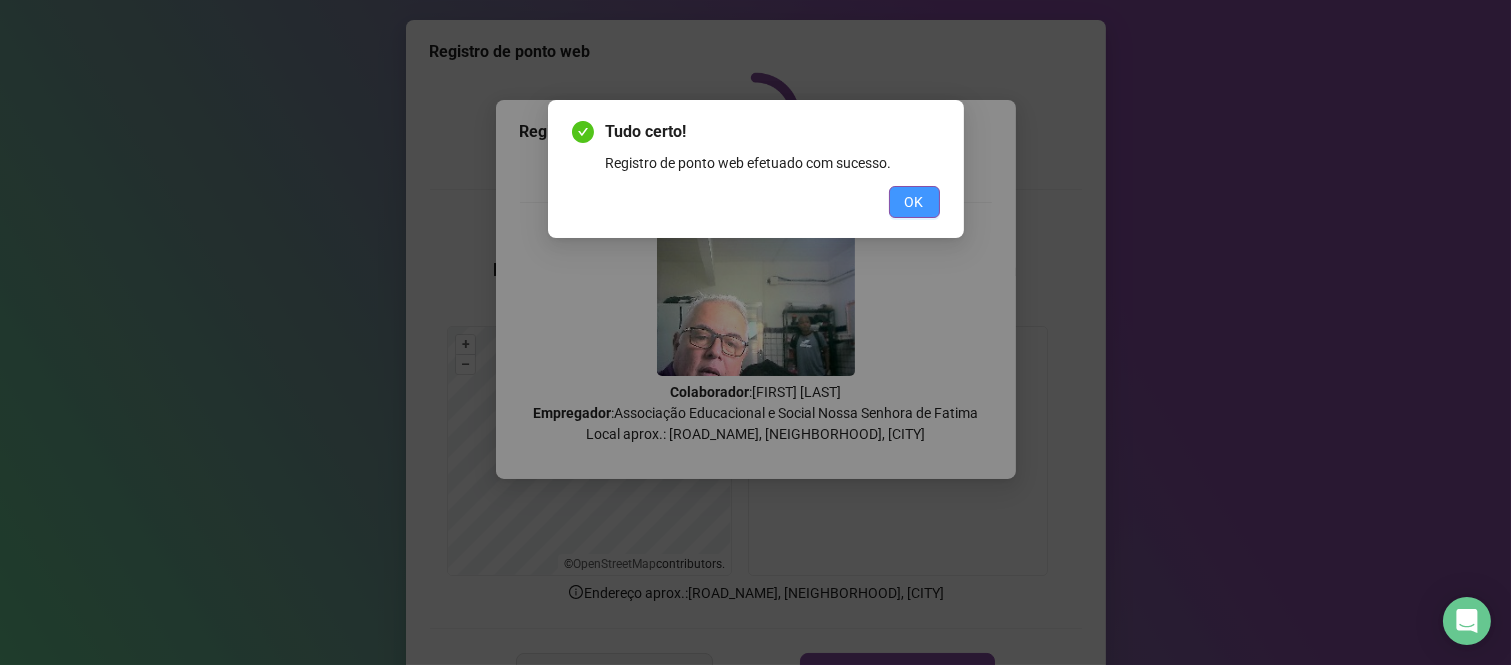 click on "OK" at bounding box center (914, 202) 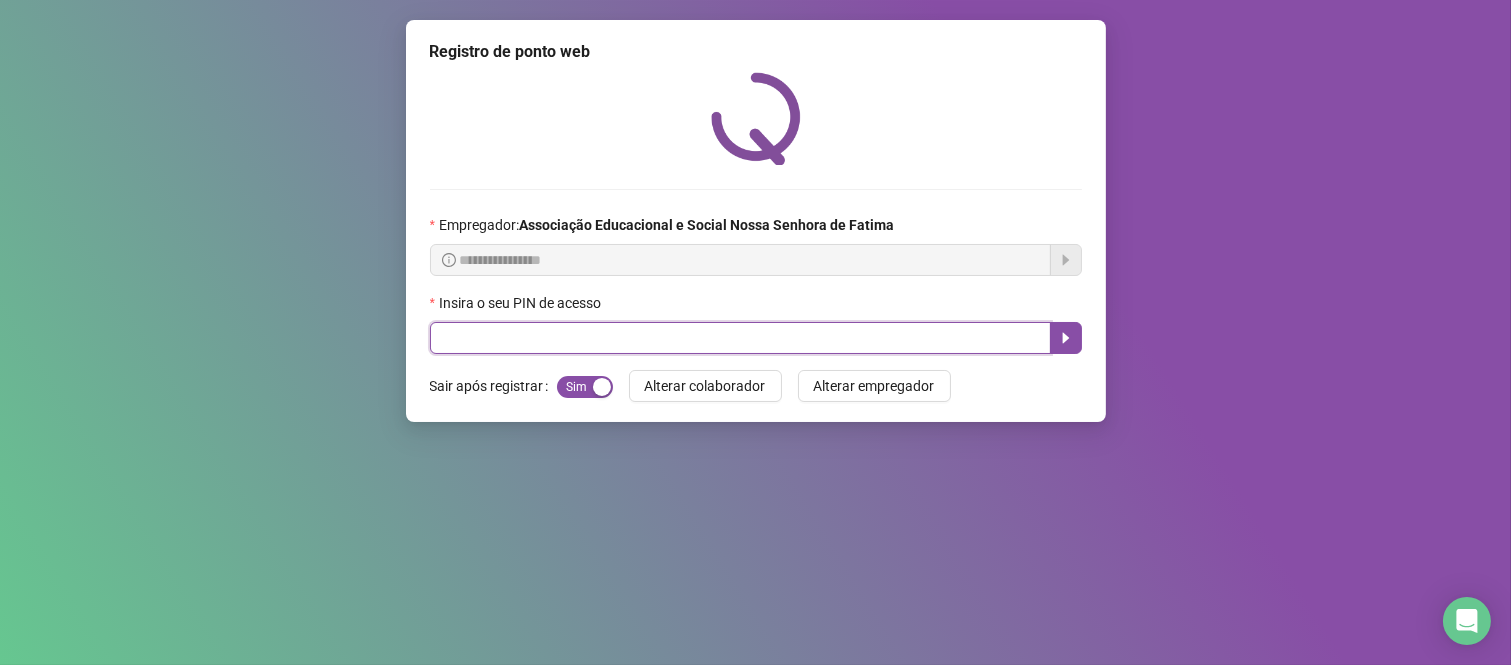 click at bounding box center (740, 338) 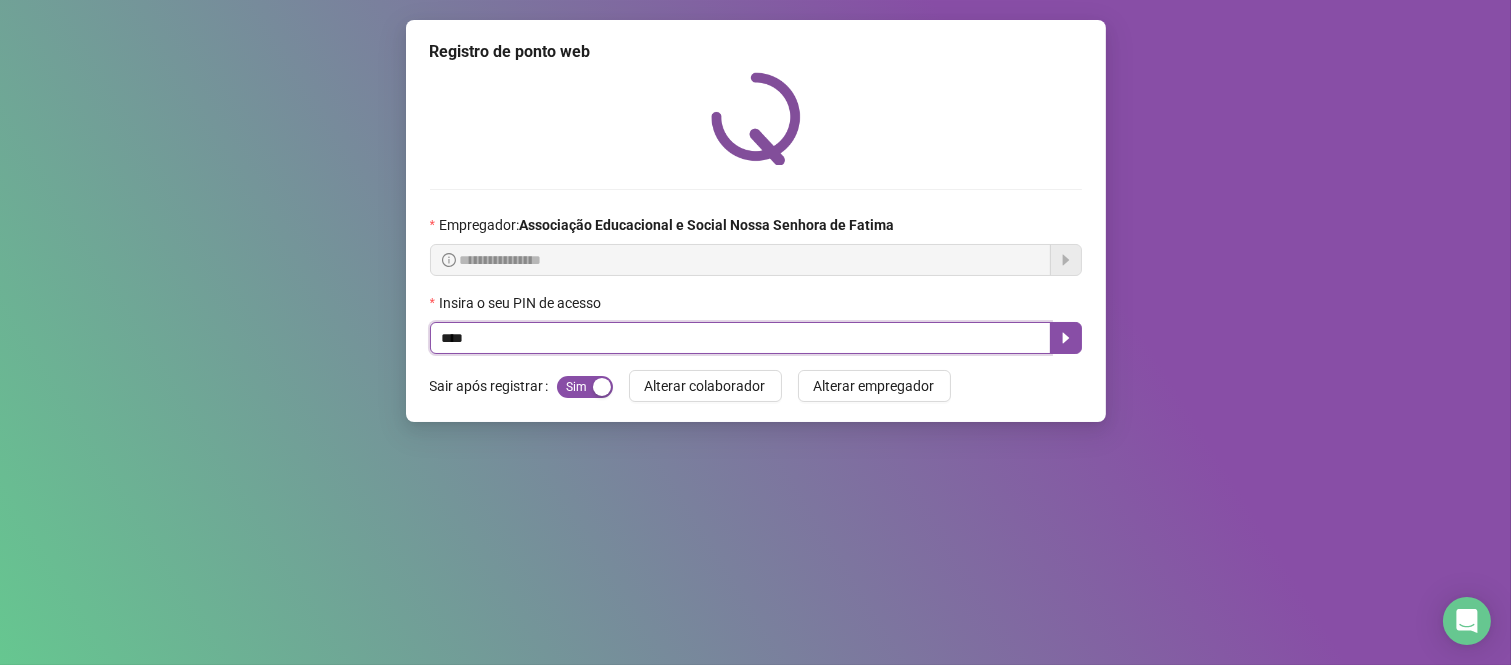 type on "****" 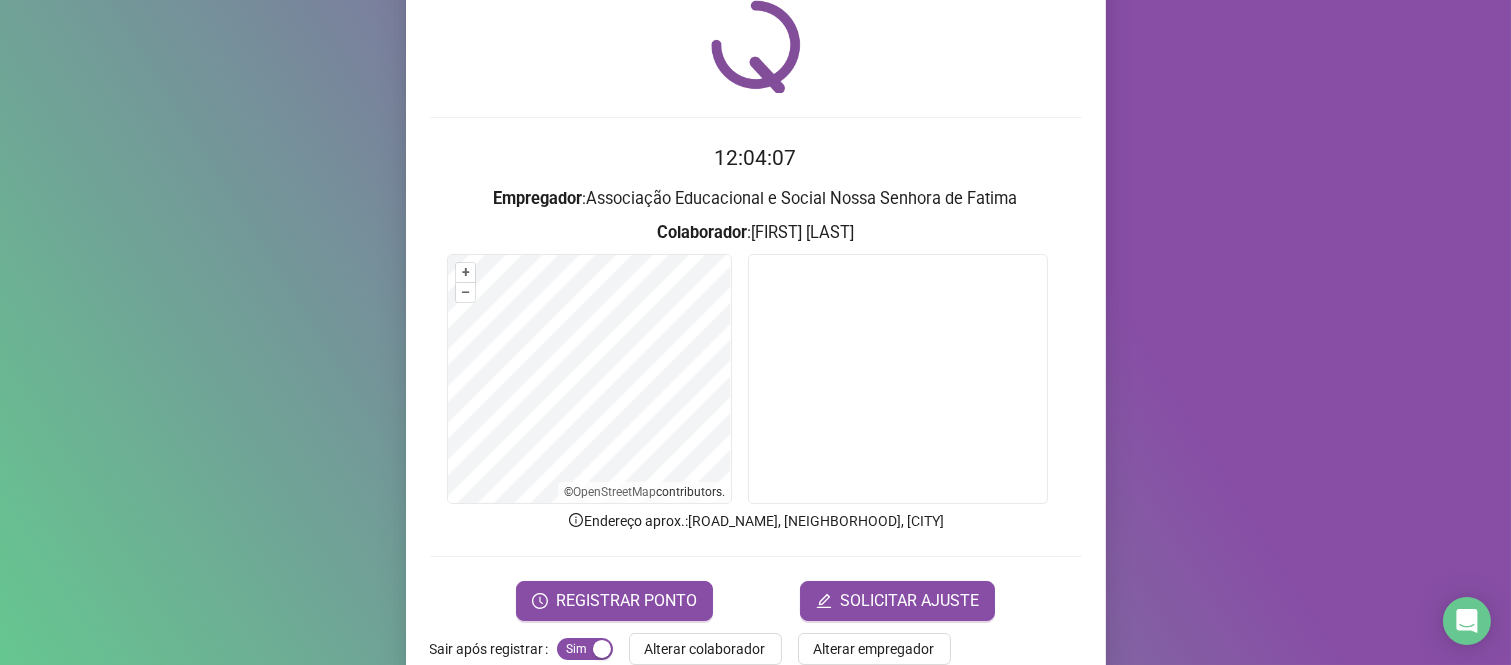 scroll, scrollTop: 114, scrollLeft: 0, axis: vertical 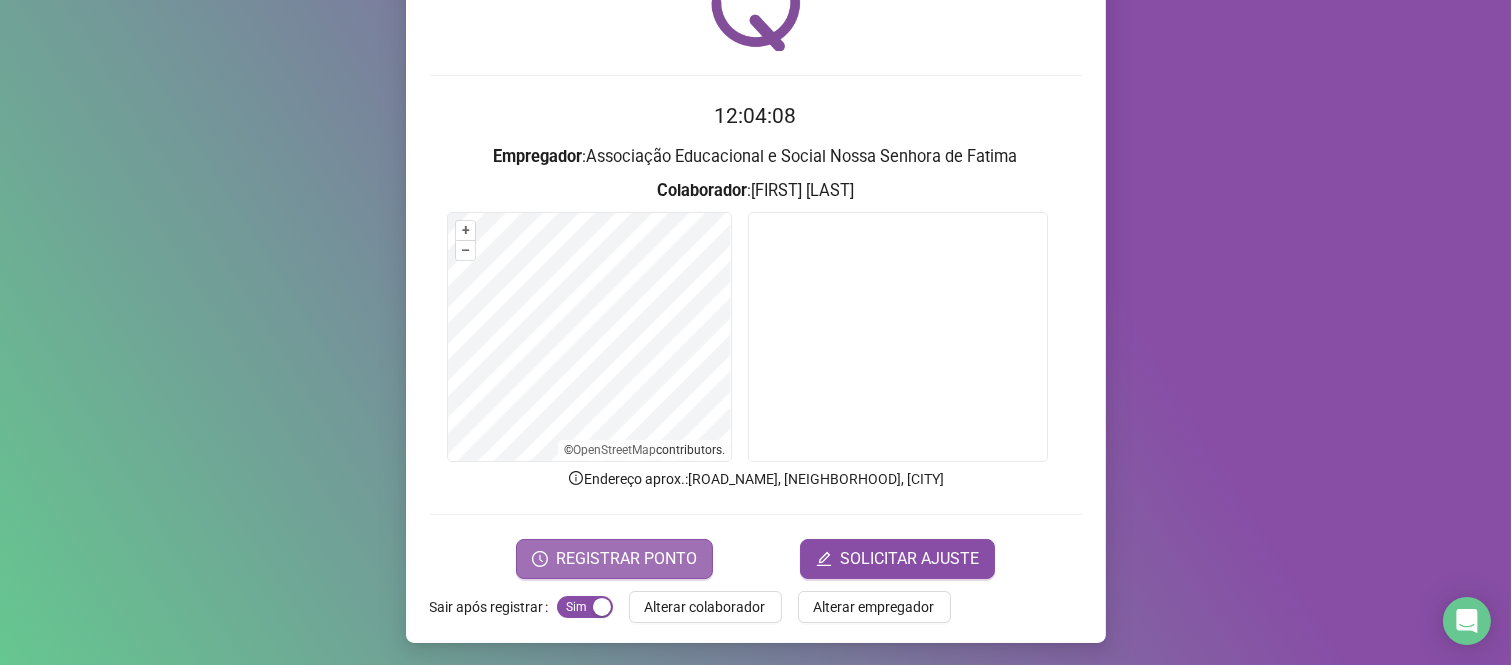 click on "REGISTRAR PONTO" at bounding box center (626, 559) 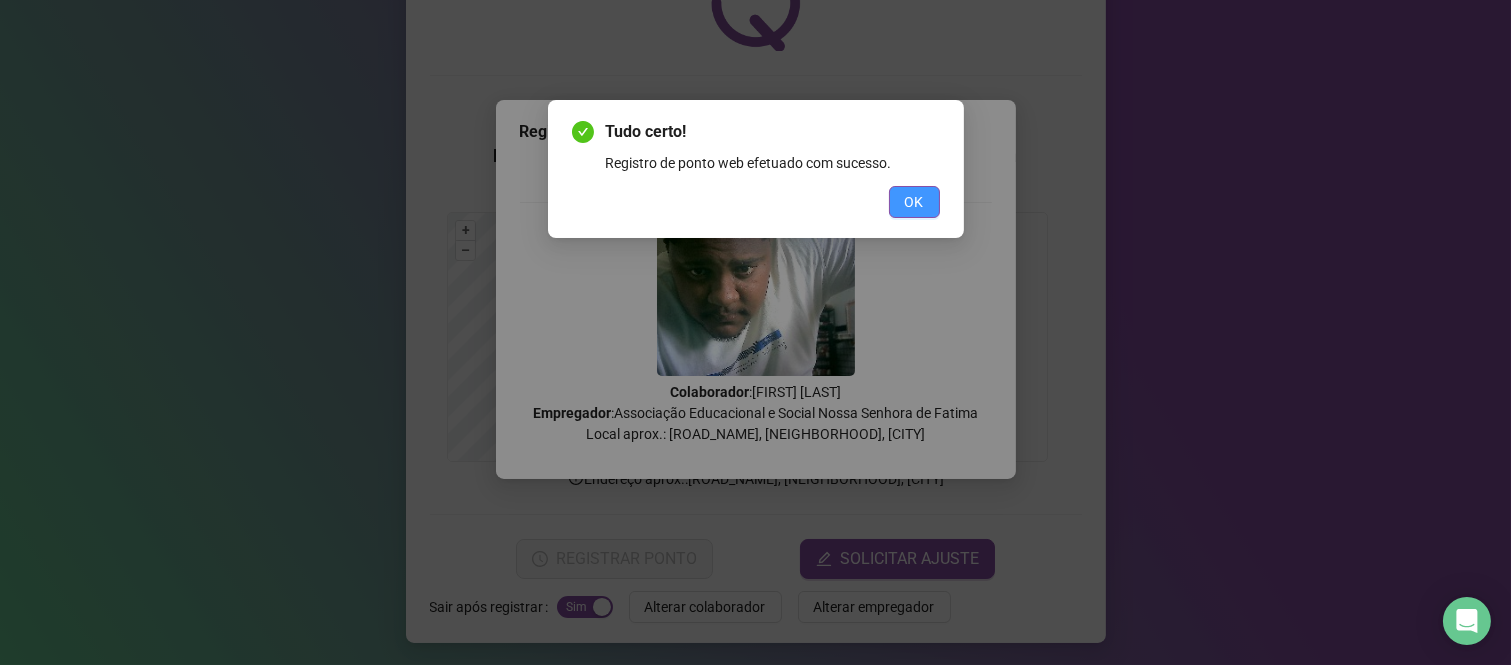 click on "OK" at bounding box center (914, 202) 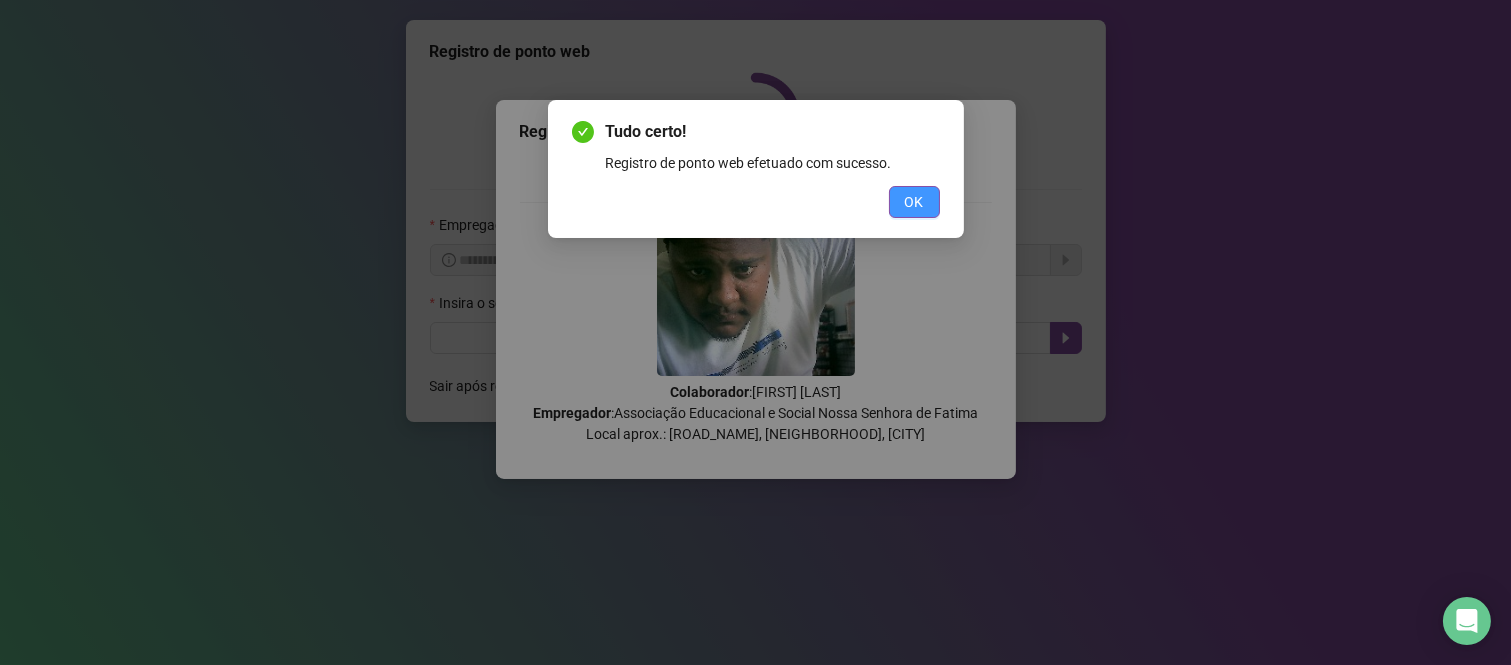 scroll, scrollTop: 0, scrollLeft: 0, axis: both 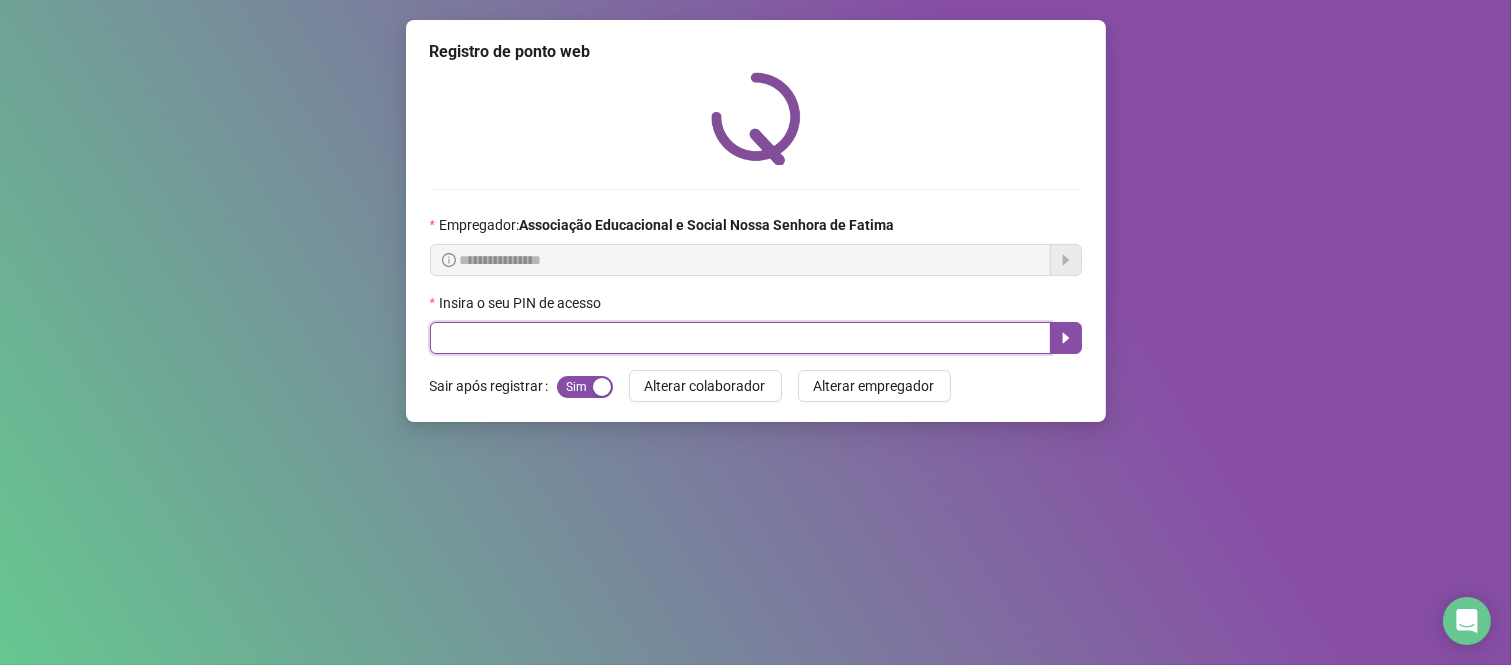 click at bounding box center [740, 338] 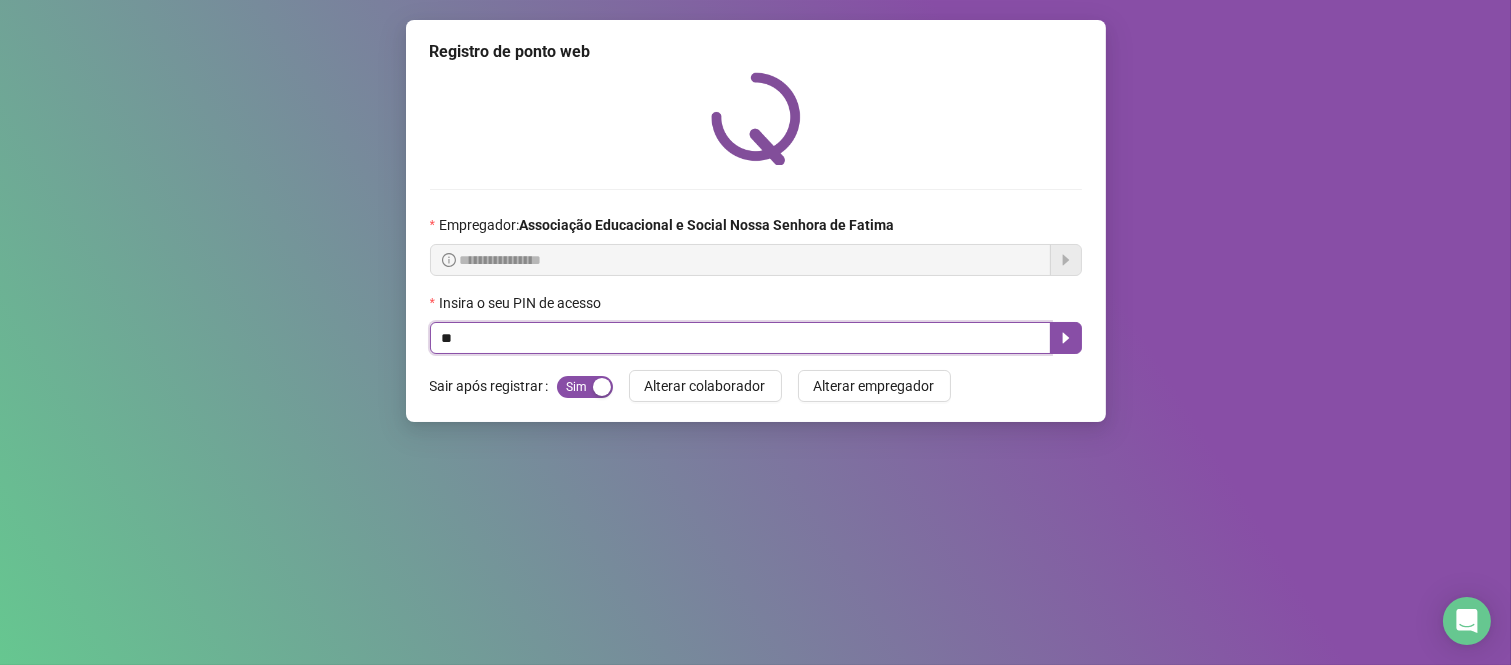 type on "***" 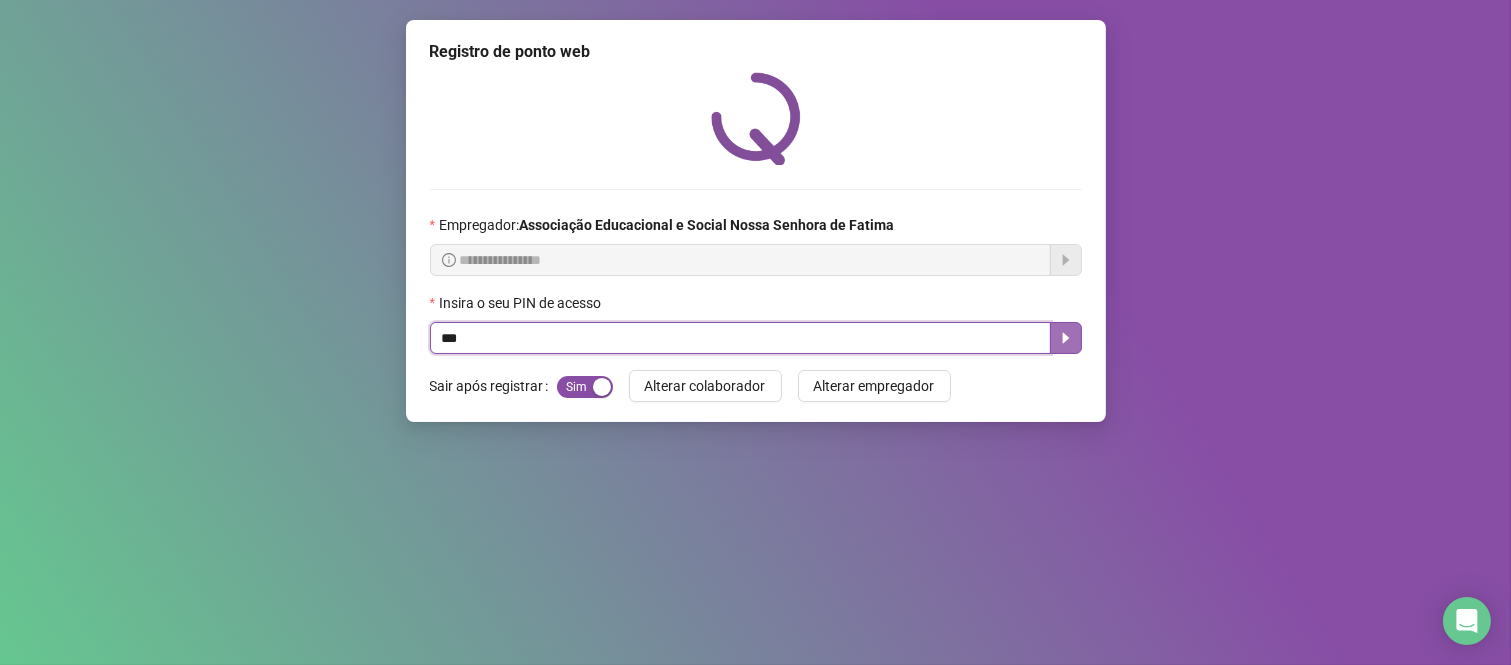 click 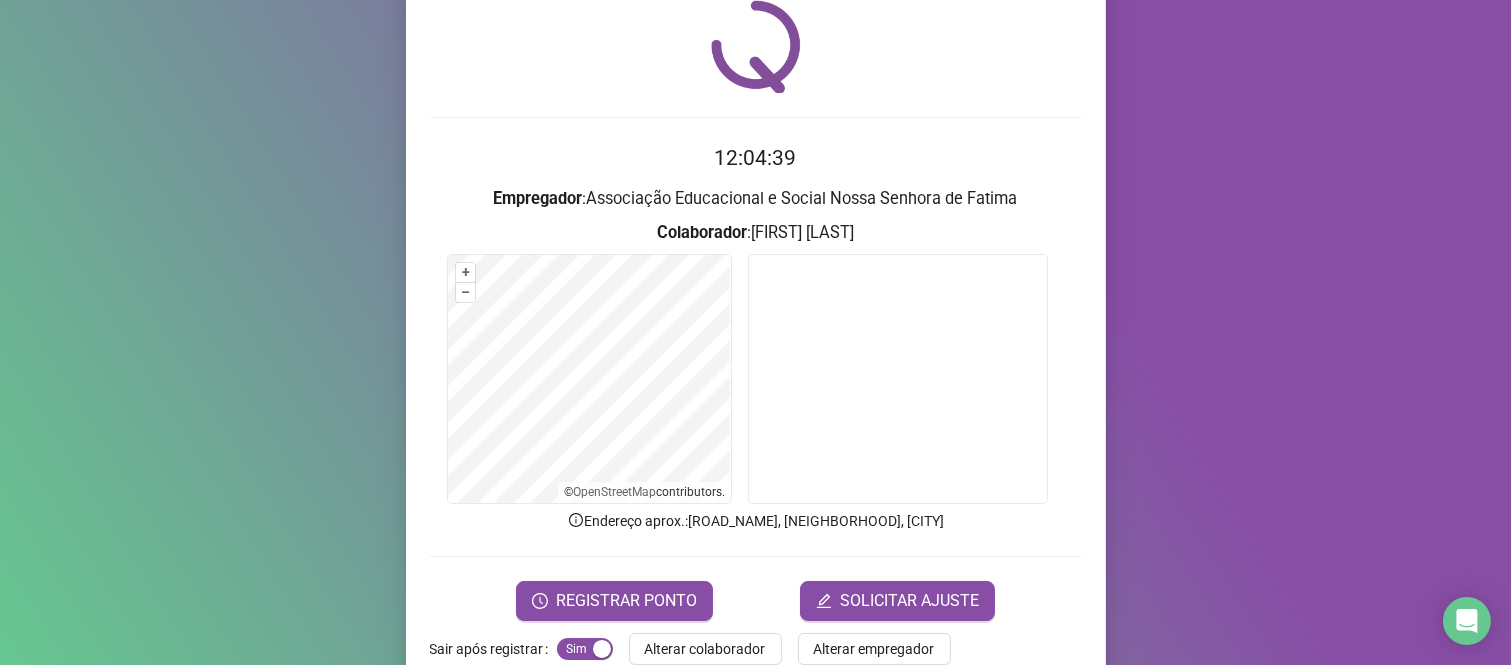 scroll, scrollTop: 111, scrollLeft: 0, axis: vertical 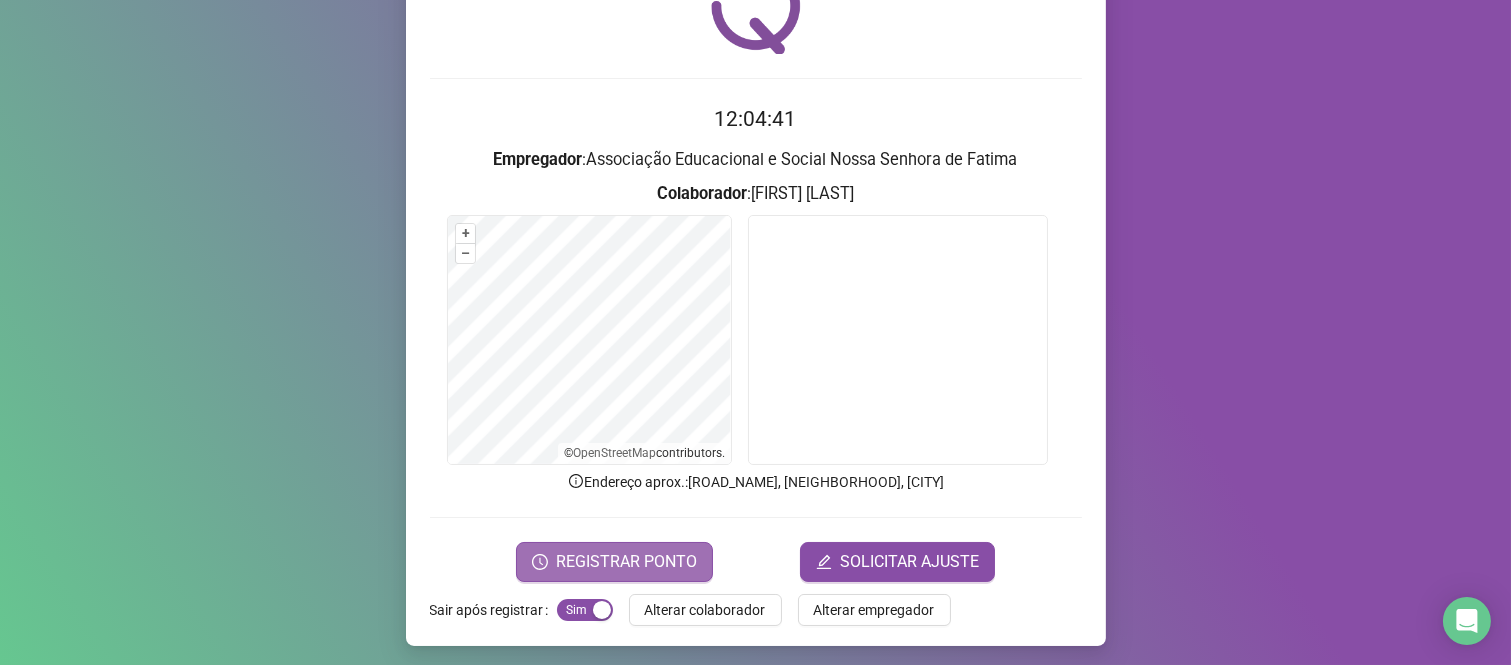 click on "REGISTRAR PONTO" at bounding box center [626, 562] 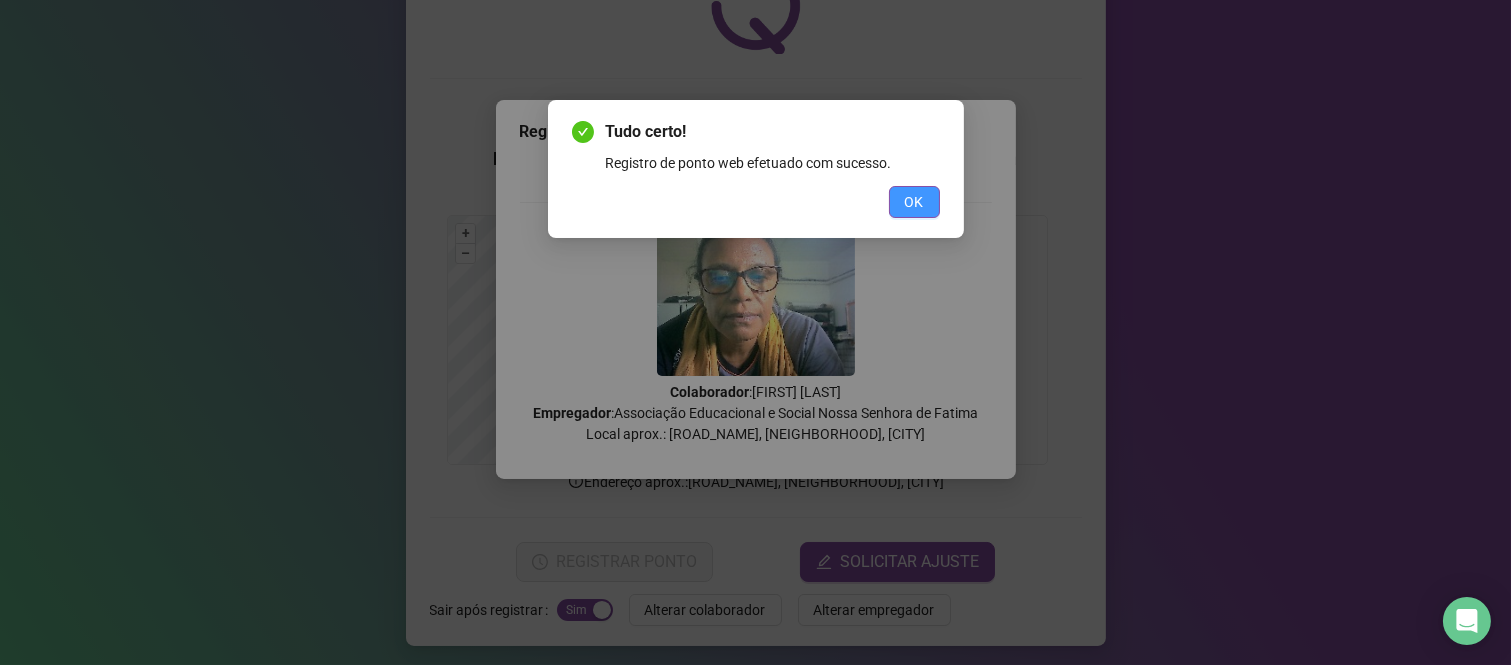 click on "OK" at bounding box center [914, 202] 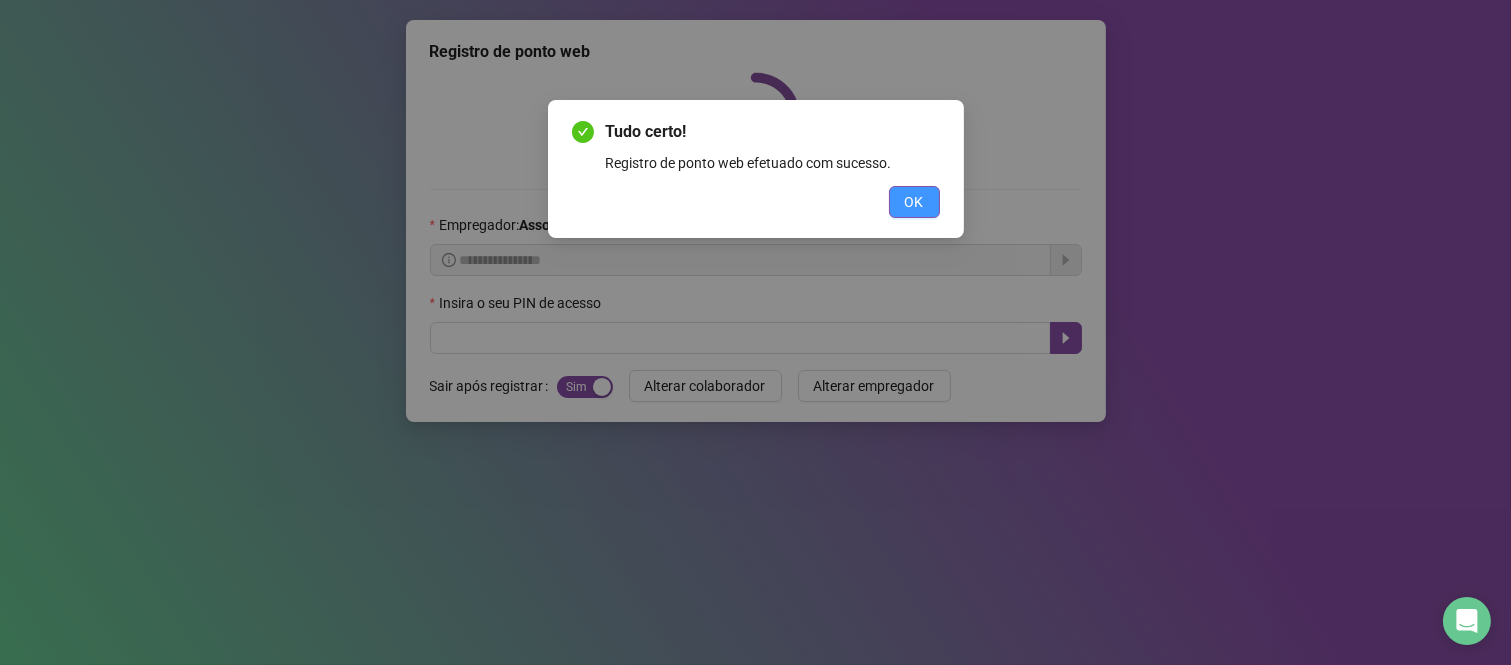scroll, scrollTop: 0, scrollLeft: 0, axis: both 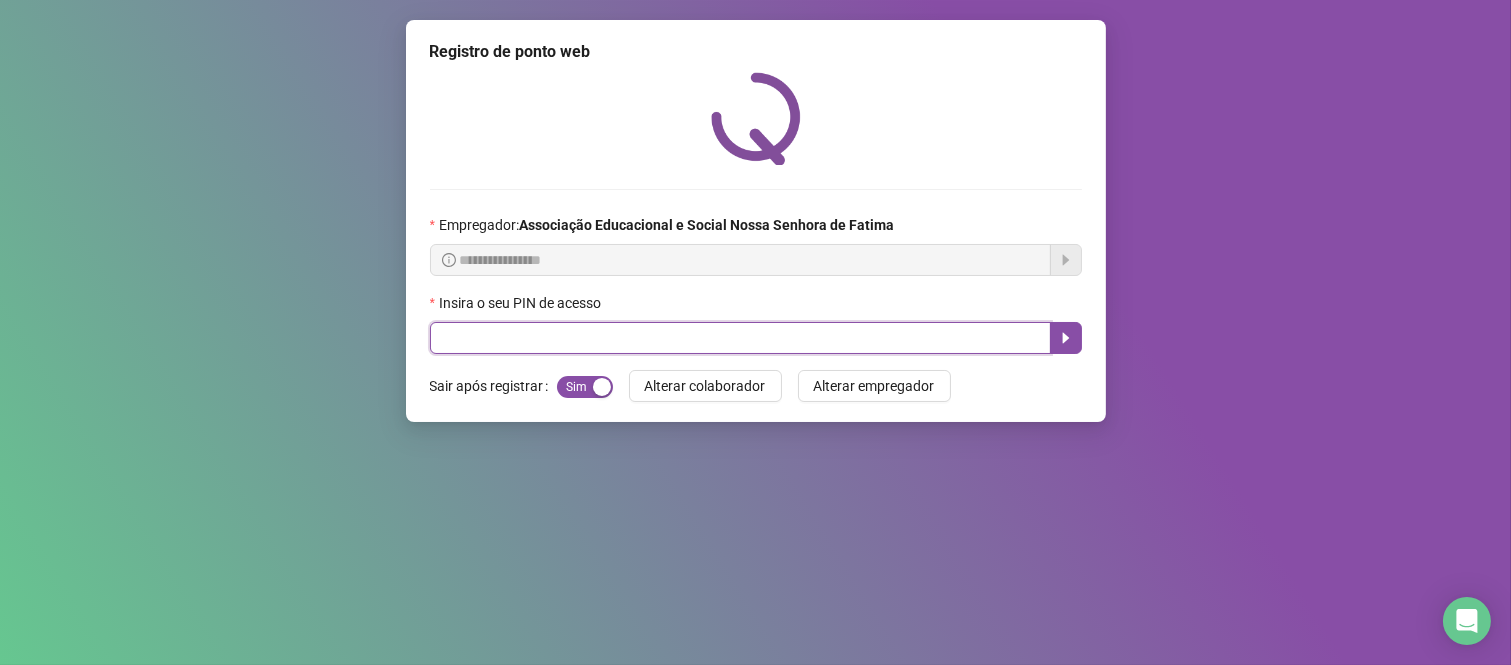 click at bounding box center (740, 338) 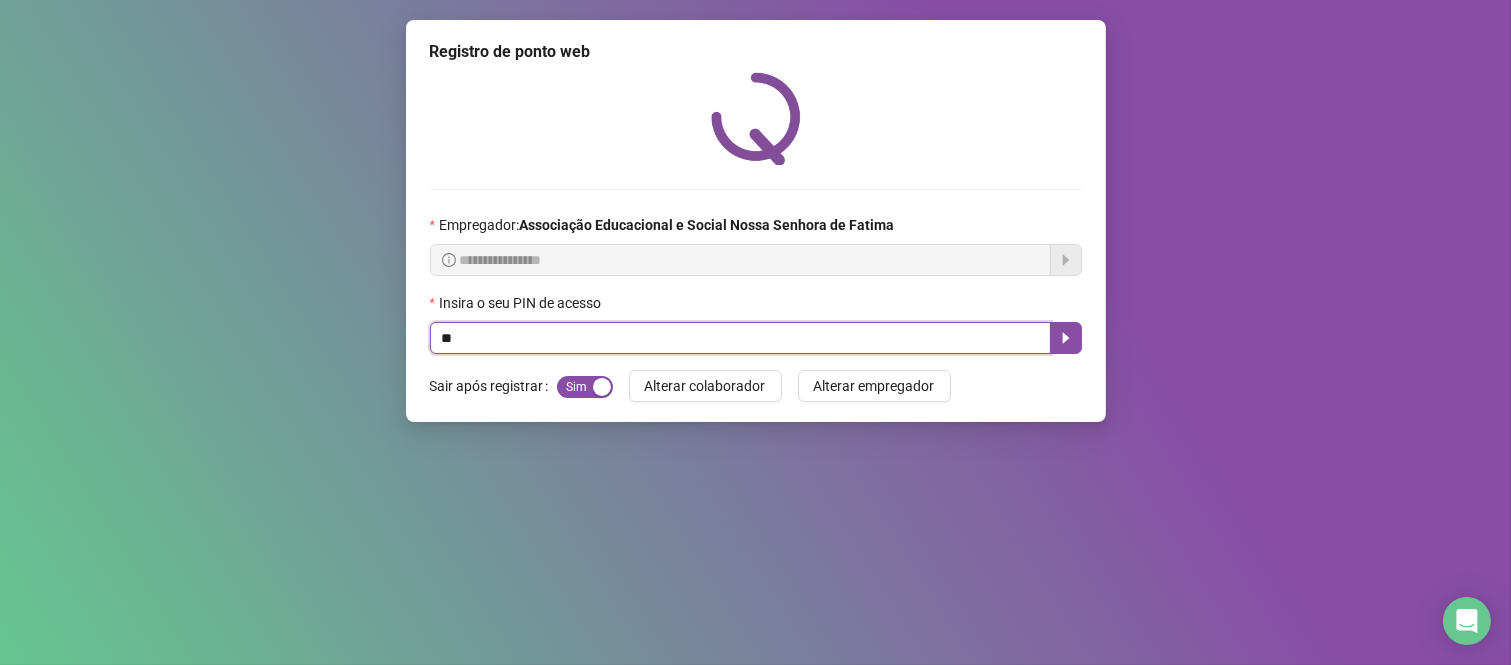 type on "***" 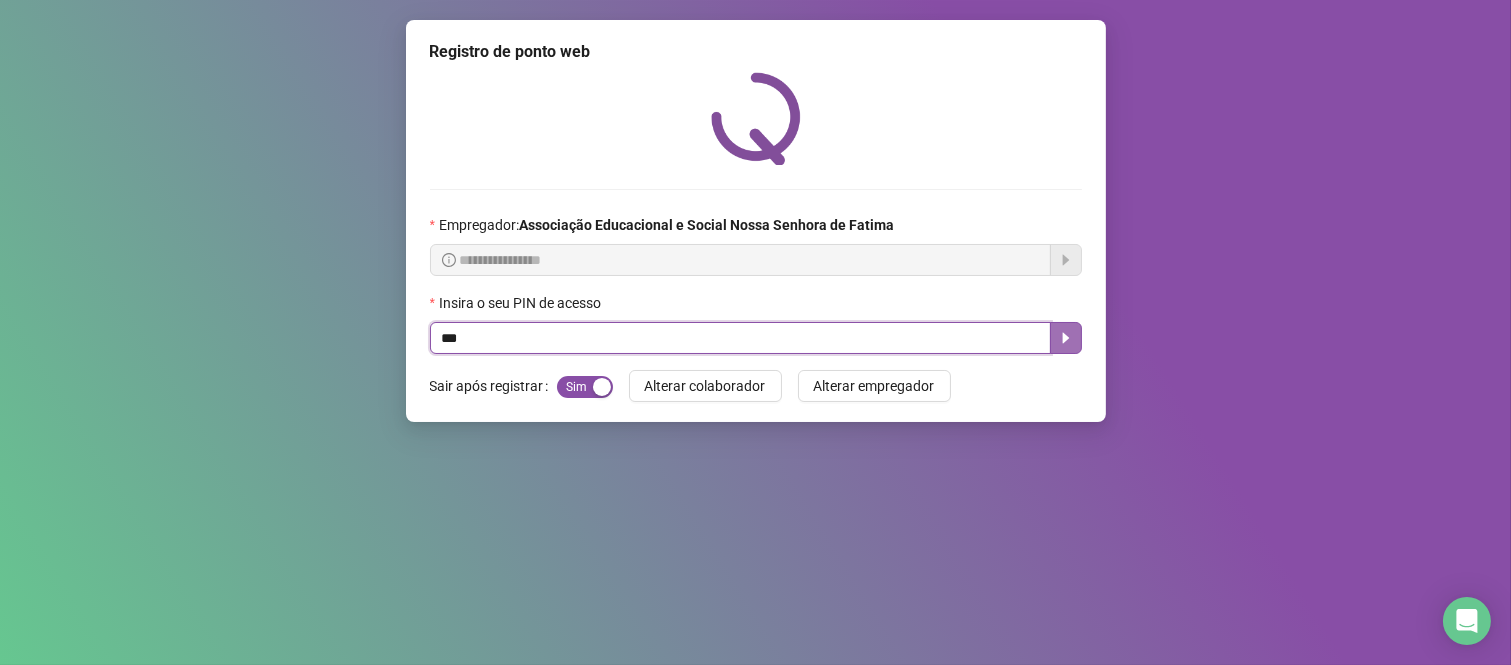 click 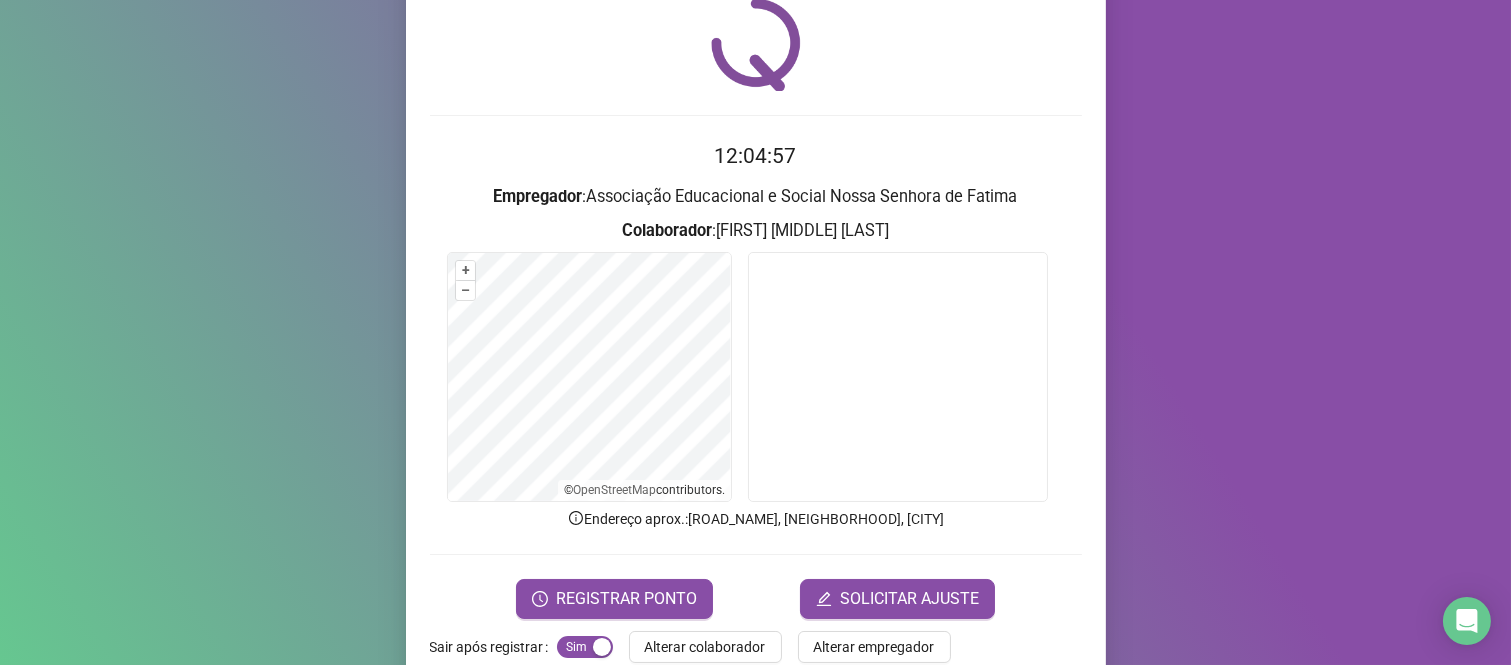 scroll, scrollTop: 114, scrollLeft: 0, axis: vertical 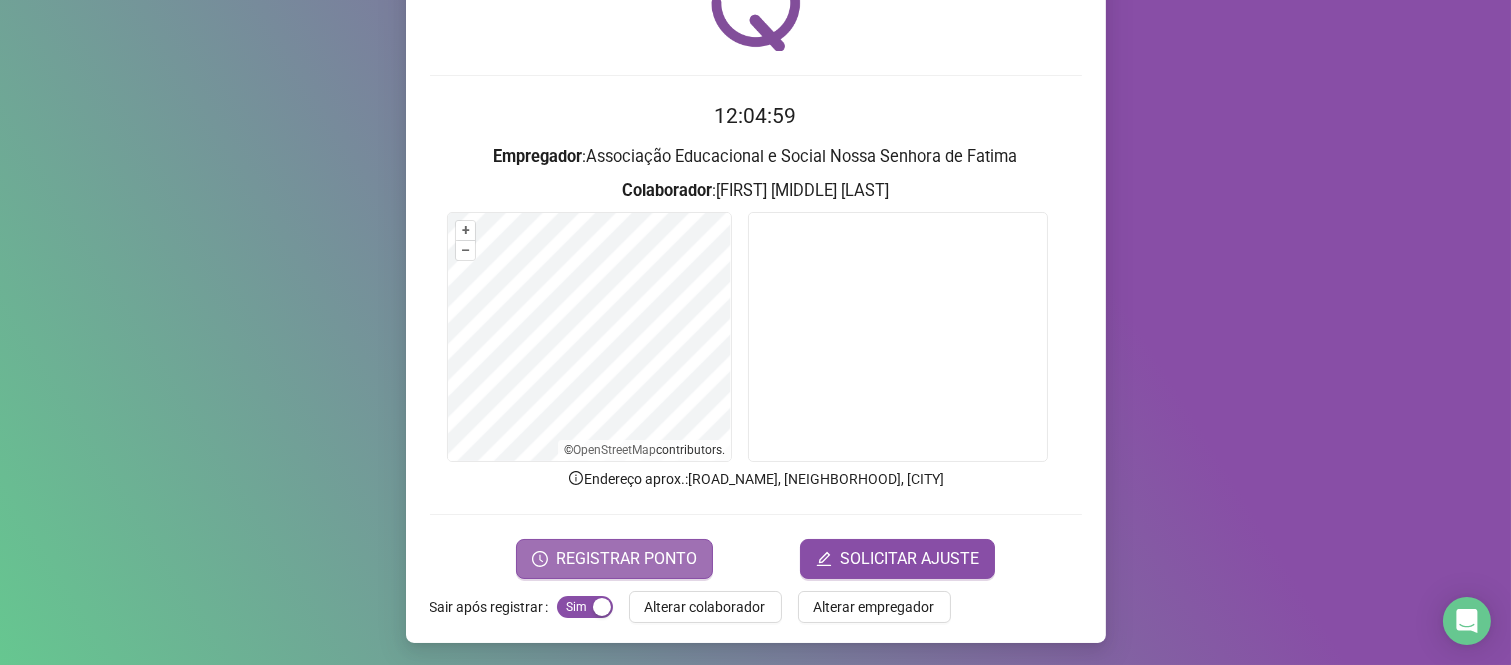 click on "REGISTRAR PONTO" at bounding box center (626, 559) 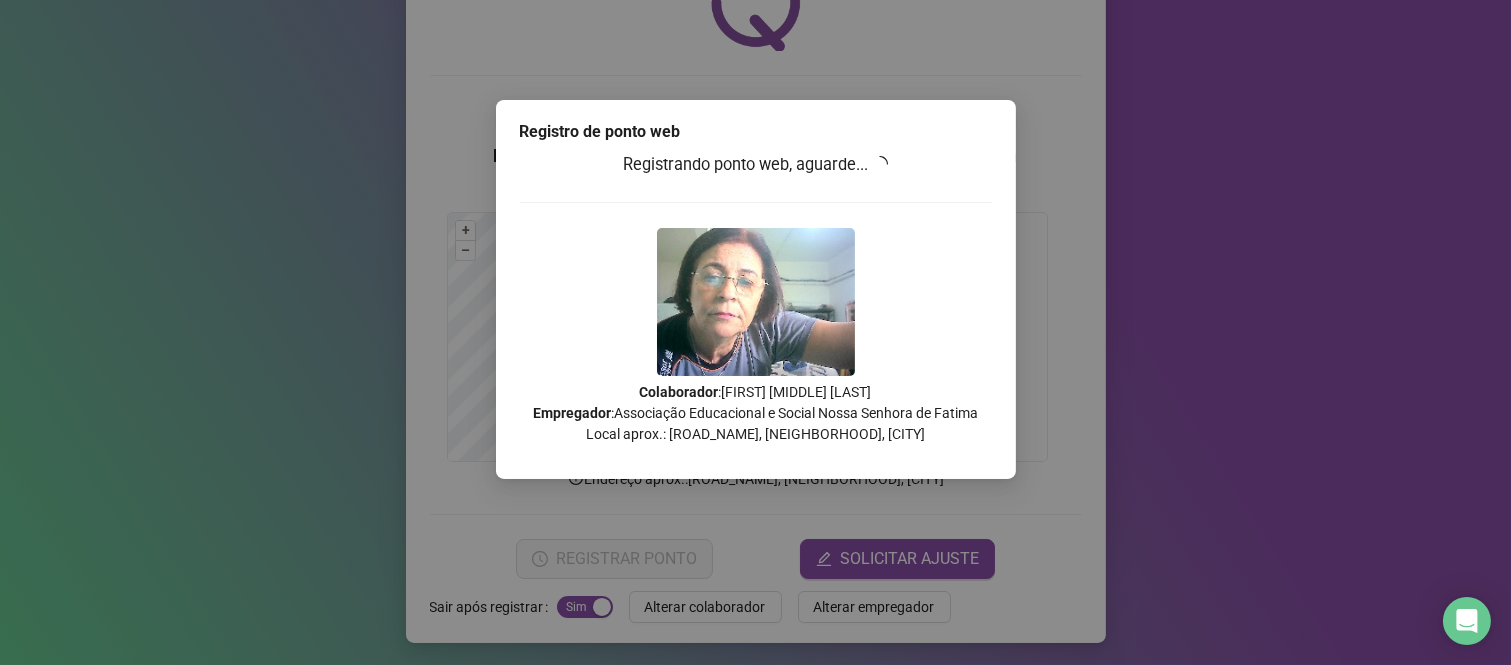 click on "Registro de ponto web Registrando ponto web, aguarde...   Colaborador :  [FIRST] [MIDDLE] [LAST] Empregador :  Associação Educacional e Social Nossa Senhora de Fatima Local aprox.: [ROAD_NAME], [NEIGHBORHOOD], [CITY]" at bounding box center (755, 332) 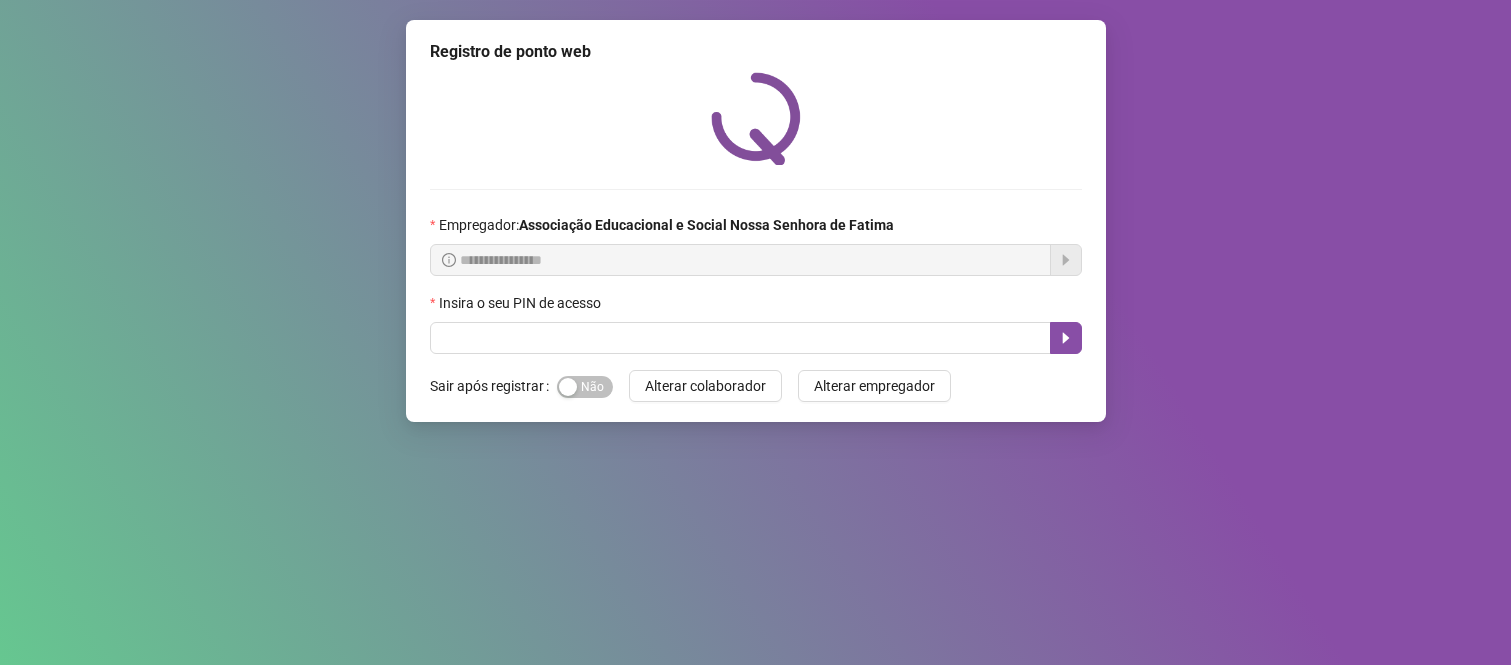 scroll, scrollTop: 0, scrollLeft: 0, axis: both 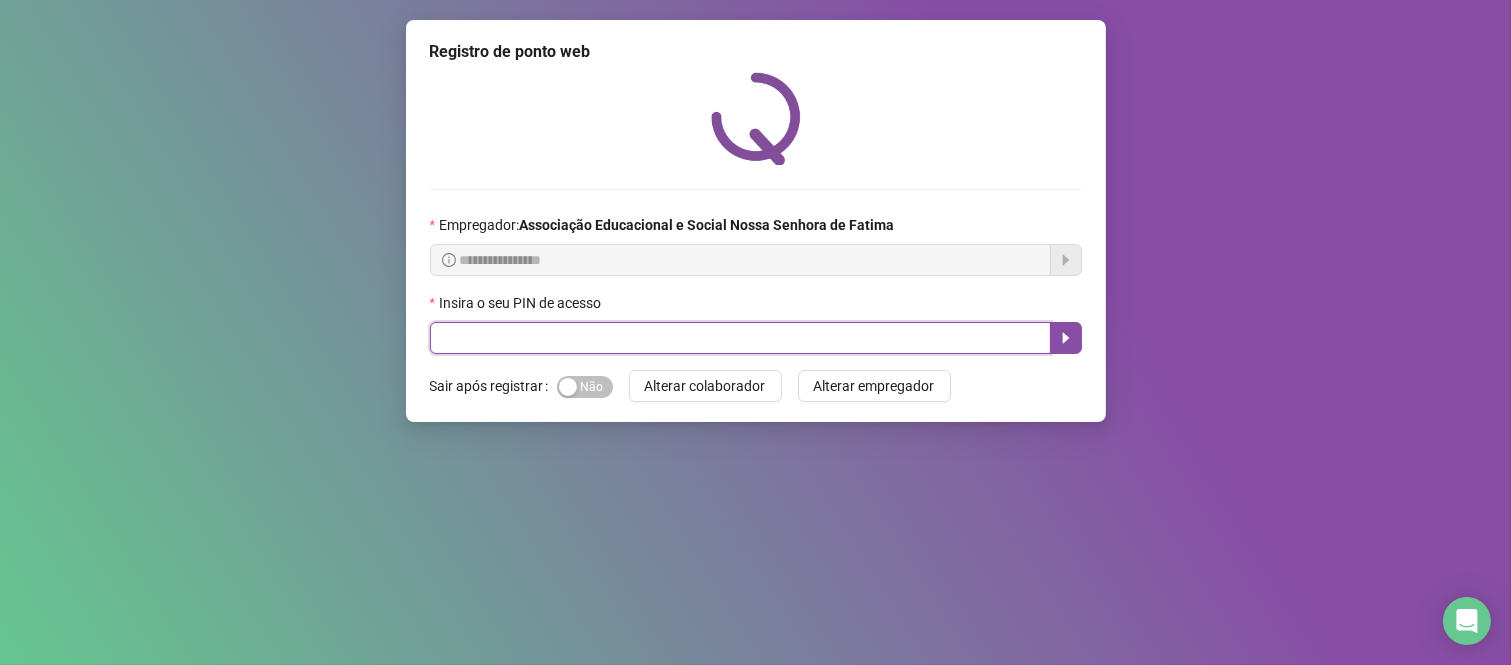 click at bounding box center (740, 338) 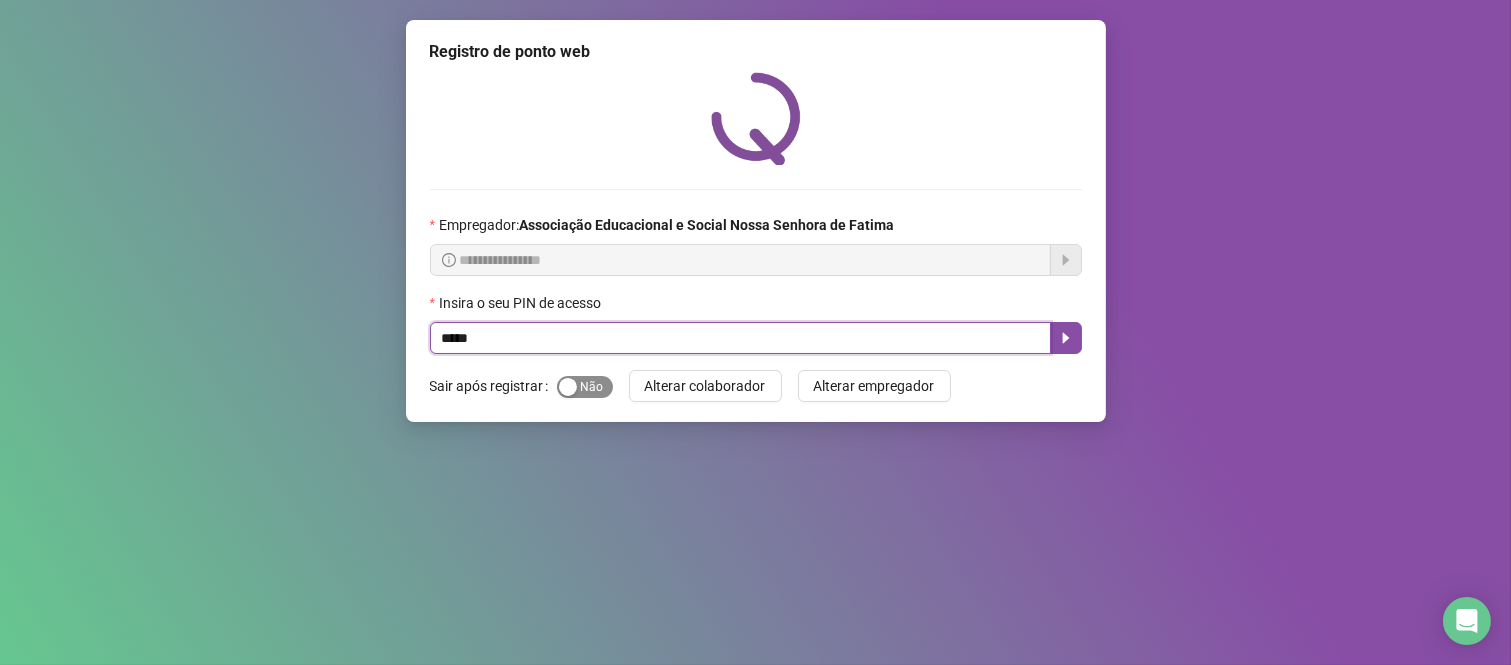 type on "*****" 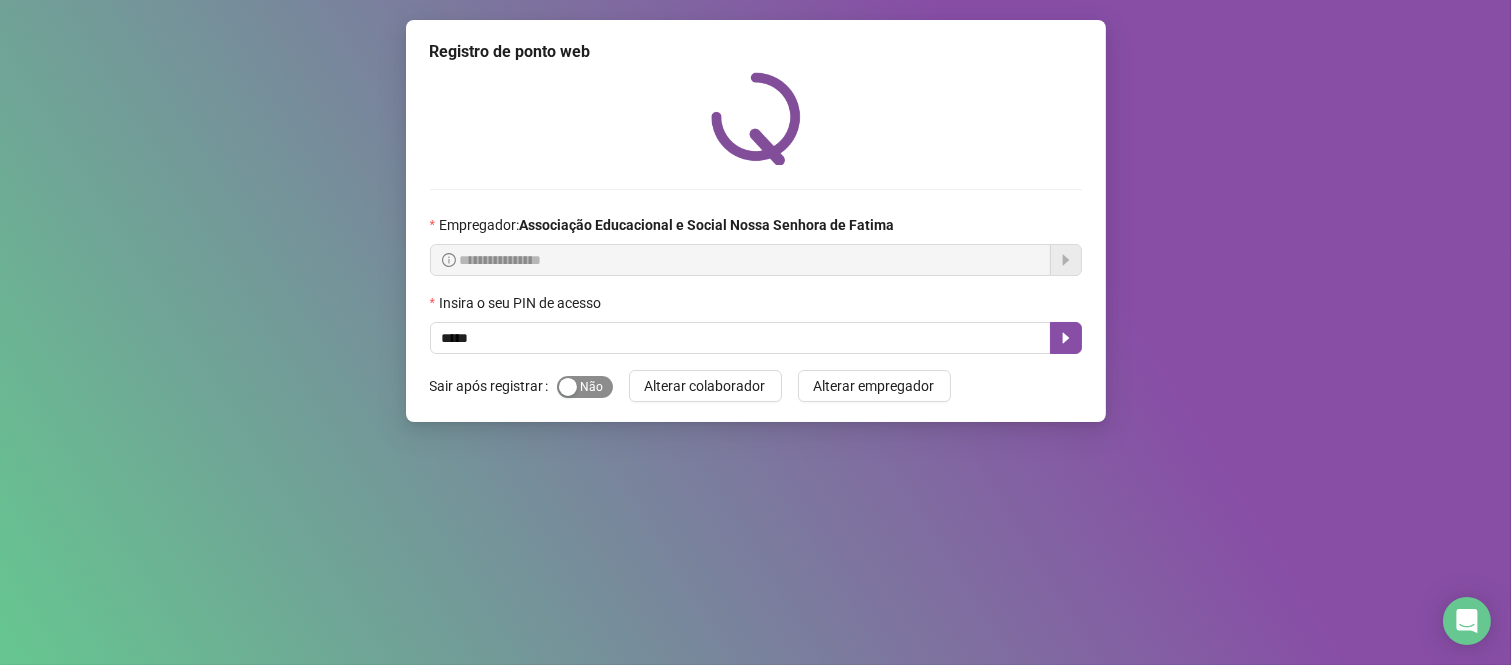 click on "Sim Não" at bounding box center [585, 387] 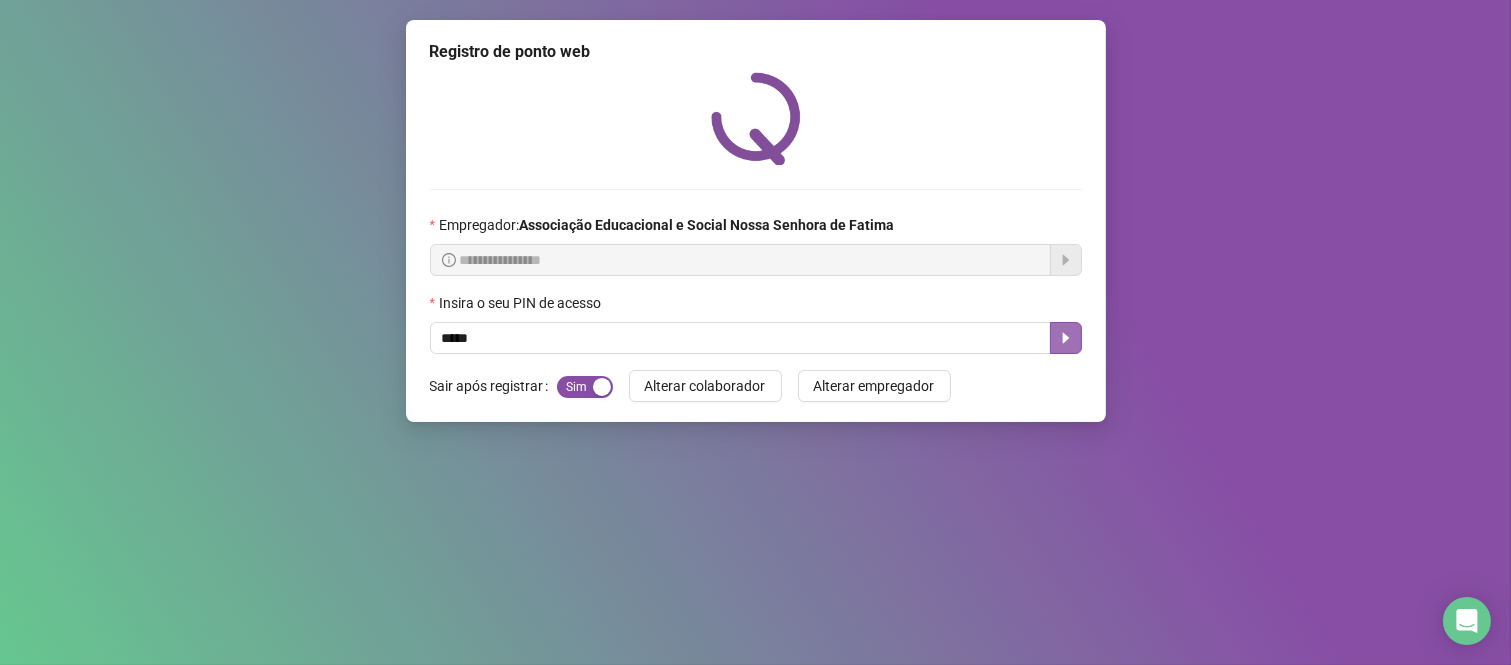 click 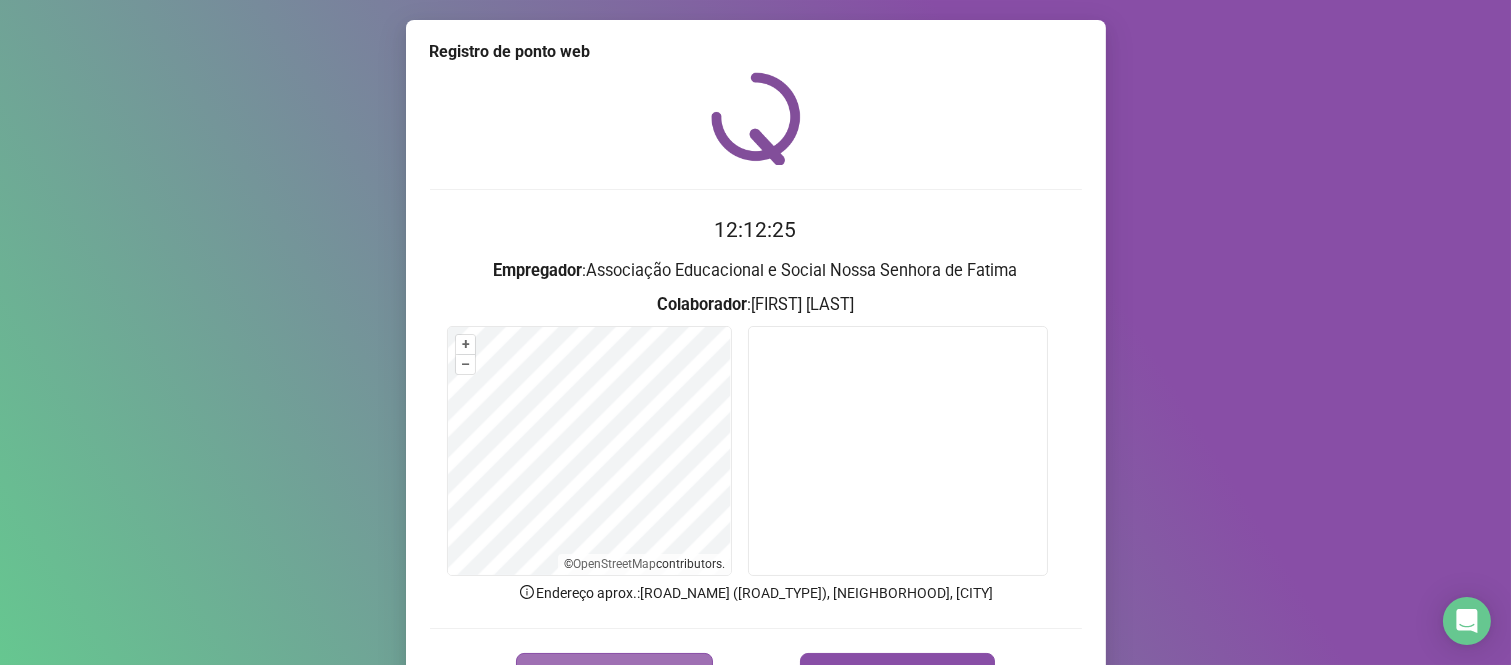 click on "REGISTRAR PONTO" at bounding box center (614, 673) 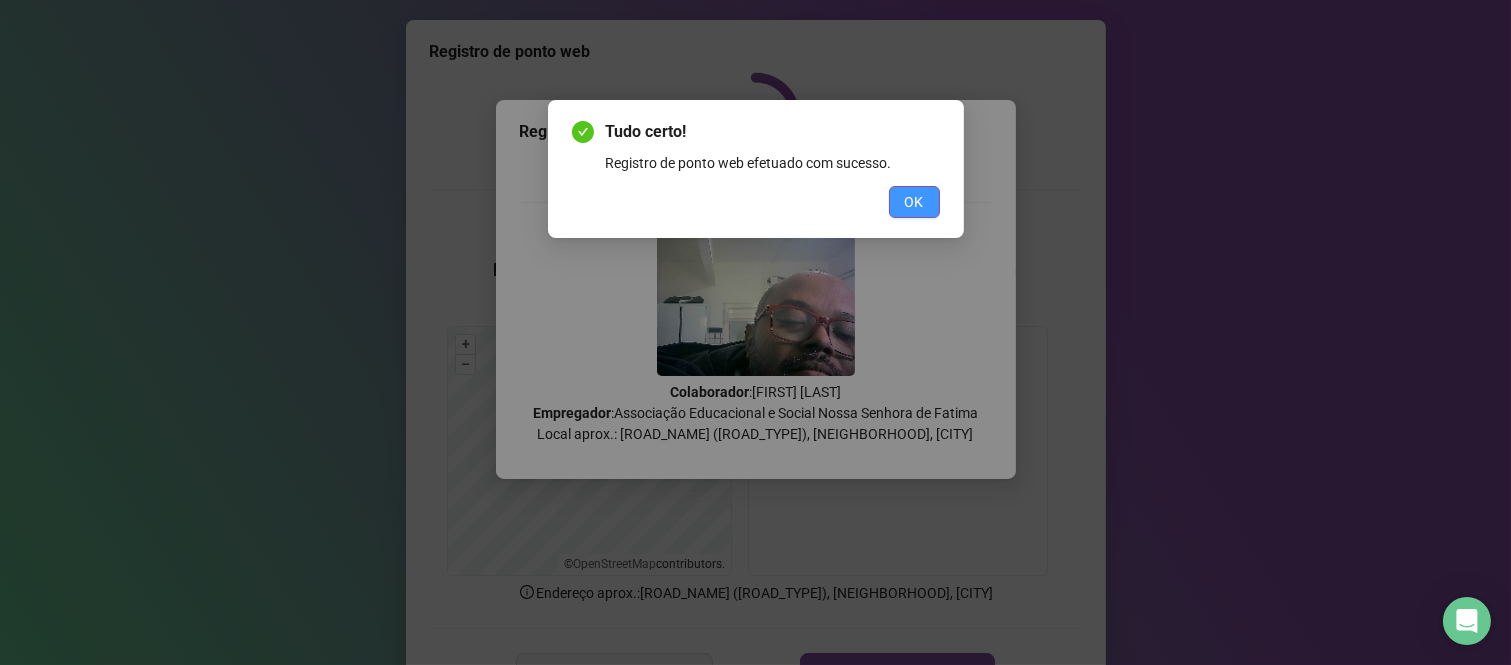 click on "OK" at bounding box center [914, 202] 